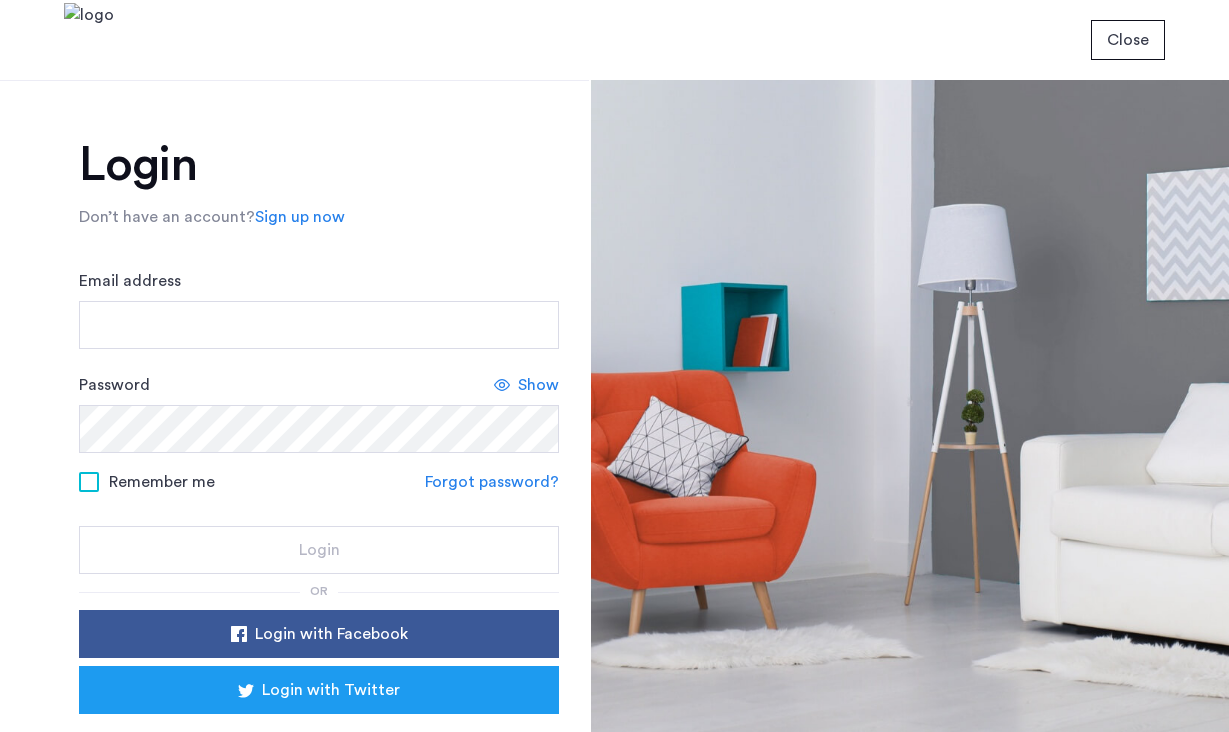 scroll, scrollTop: 0, scrollLeft: 0, axis: both 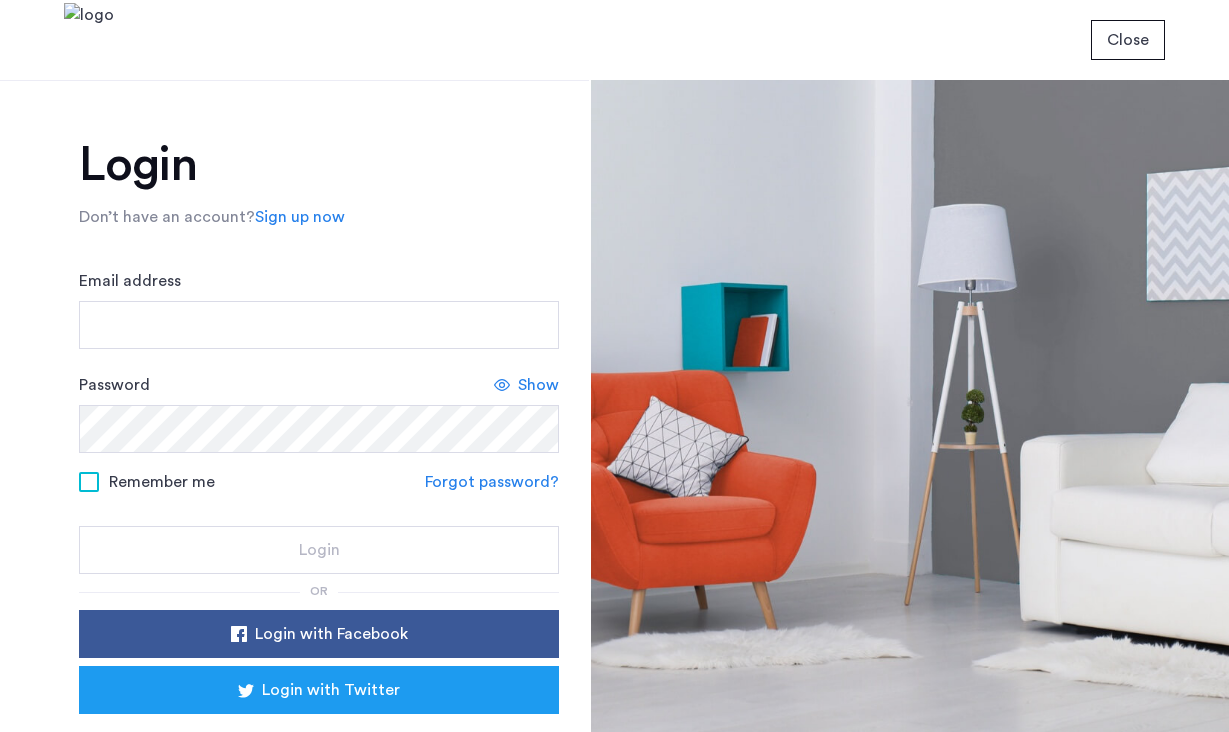 click on "Password Show" 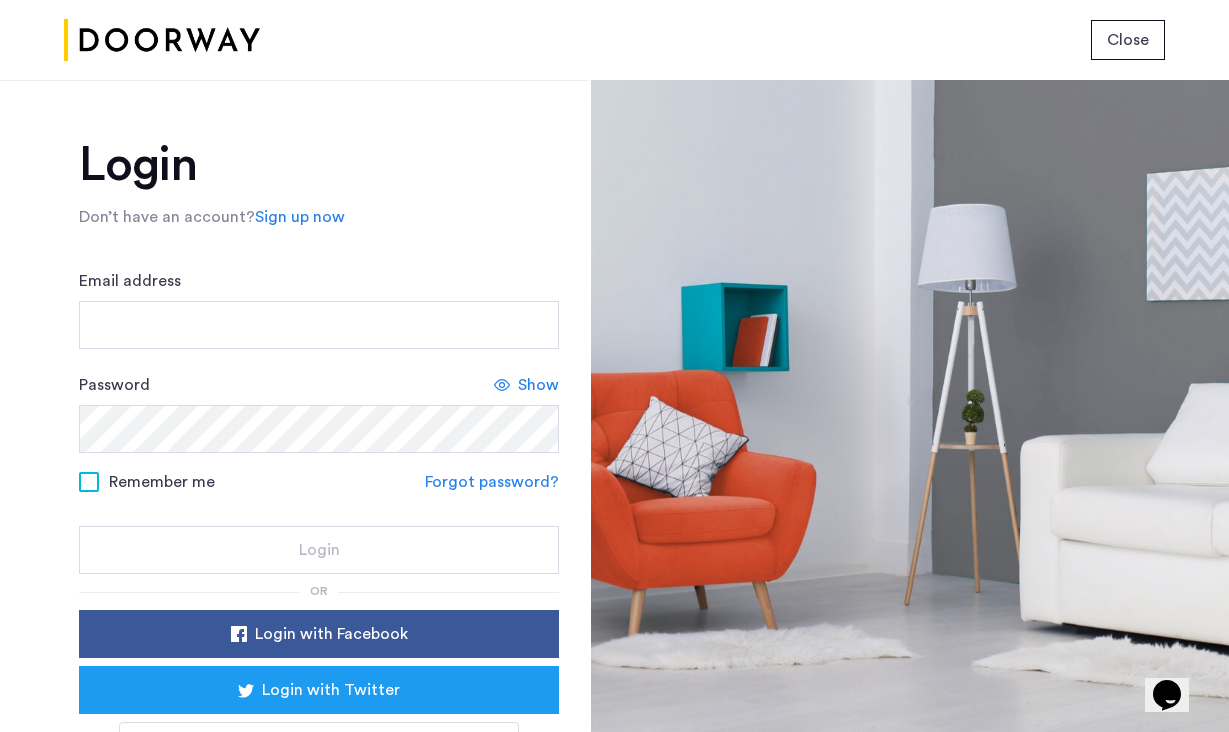 scroll, scrollTop: 0, scrollLeft: 0, axis: both 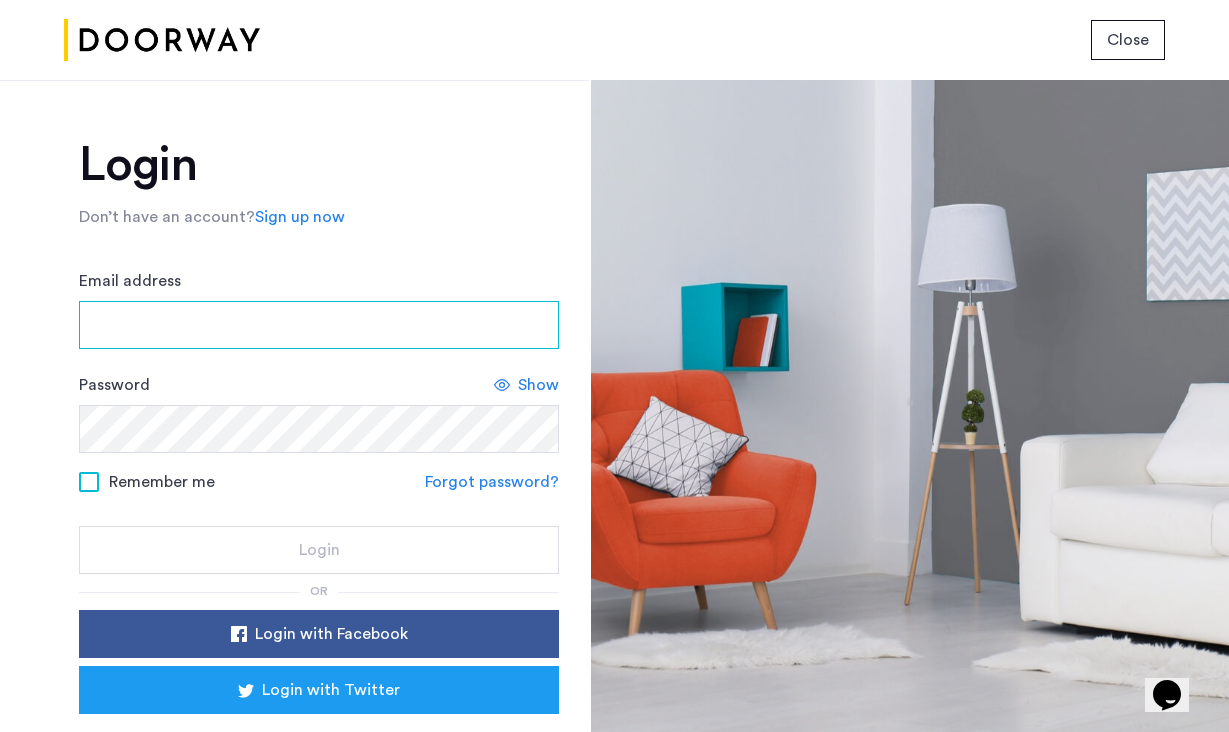 click on "Email address" at bounding box center [319, 325] 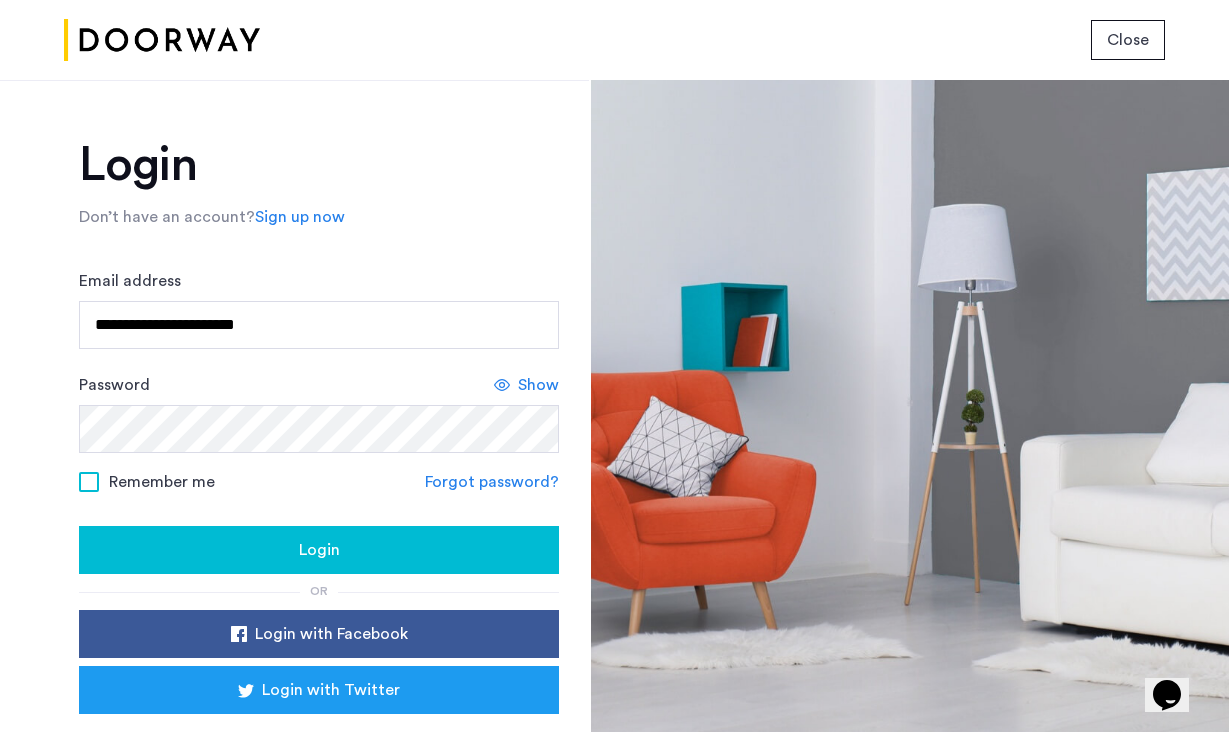 click on "Remember me" 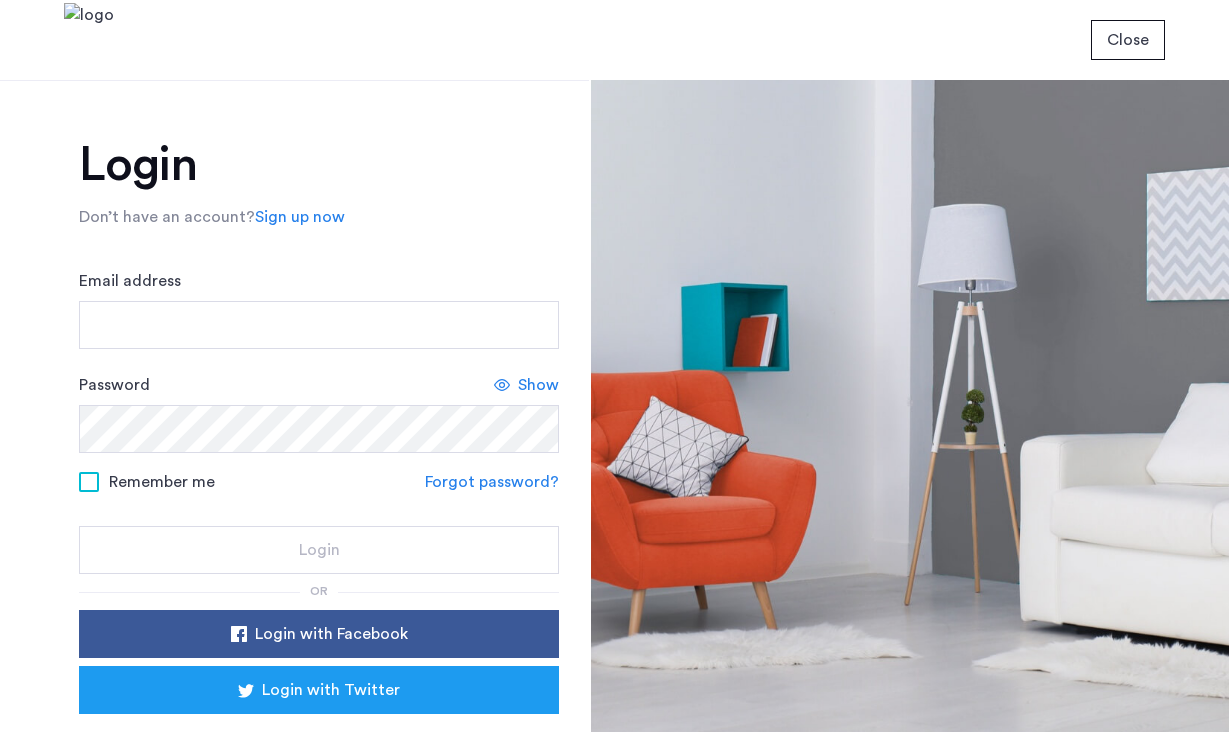 scroll, scrollTop: 0, scrollLeft: 0, axis: both 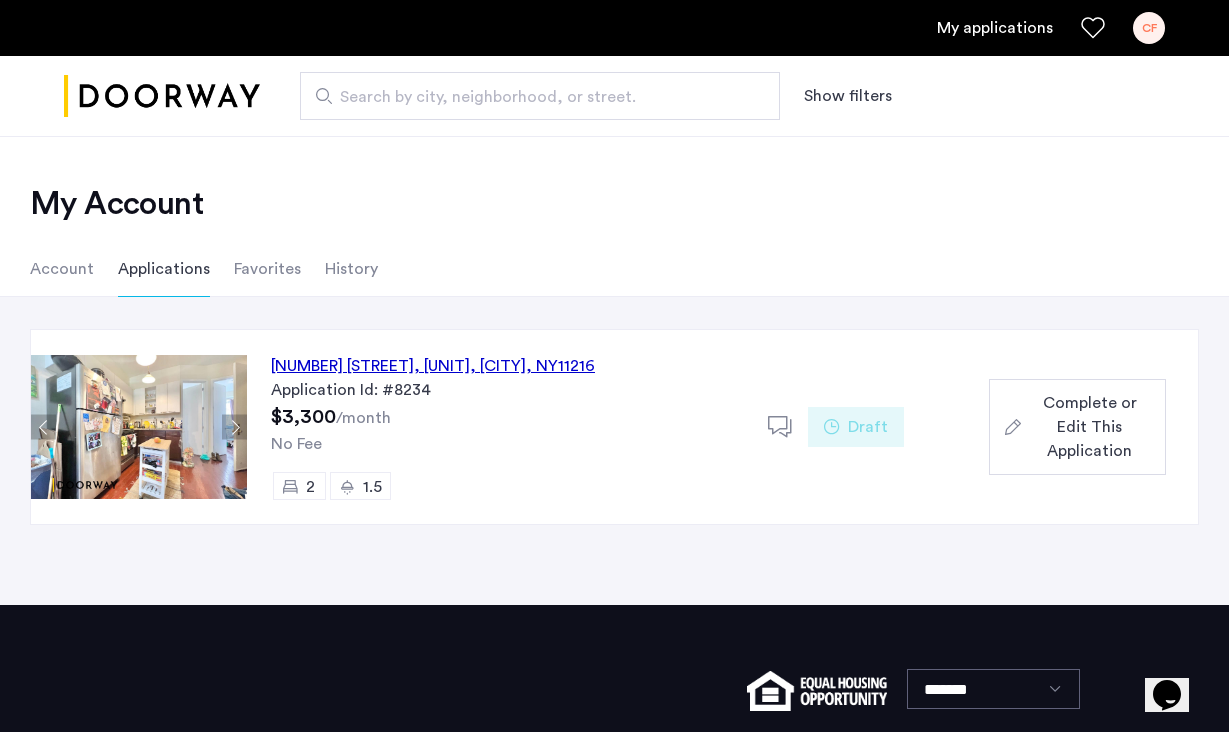 click on "Complete or Edit This Application" 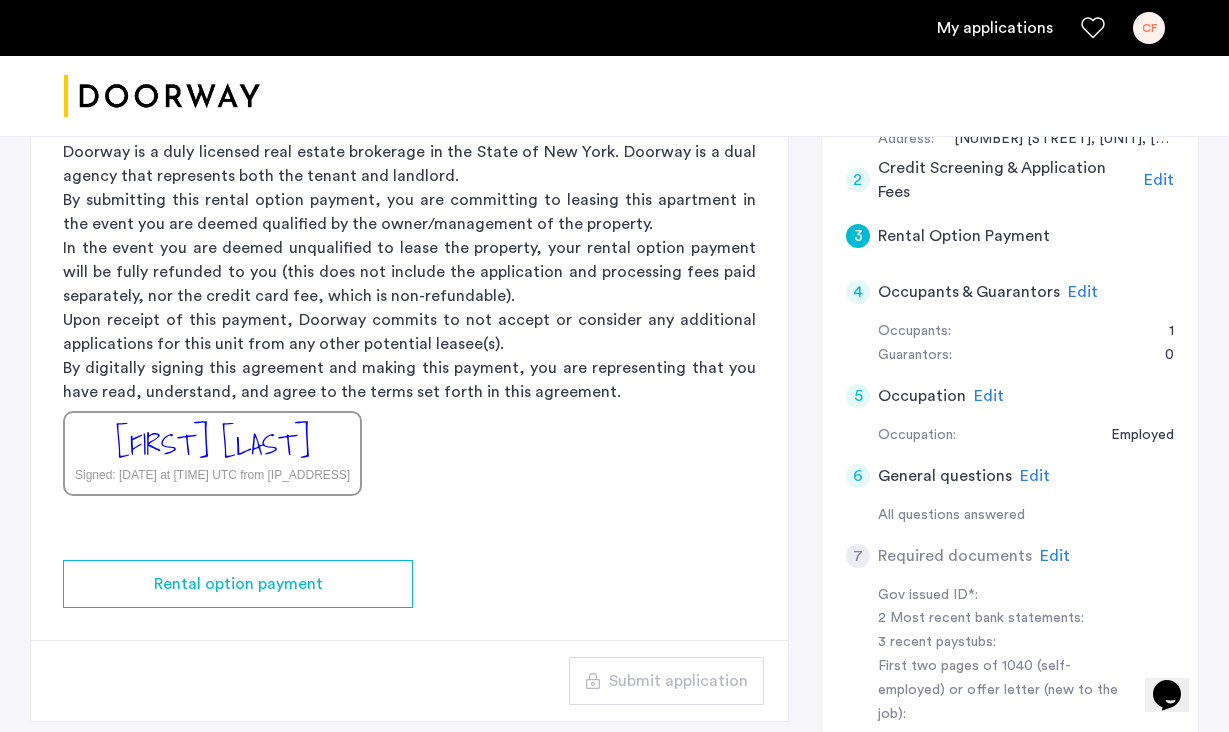 scroll, scrollTop: 474, scrollLeft: 0, axis: vertical 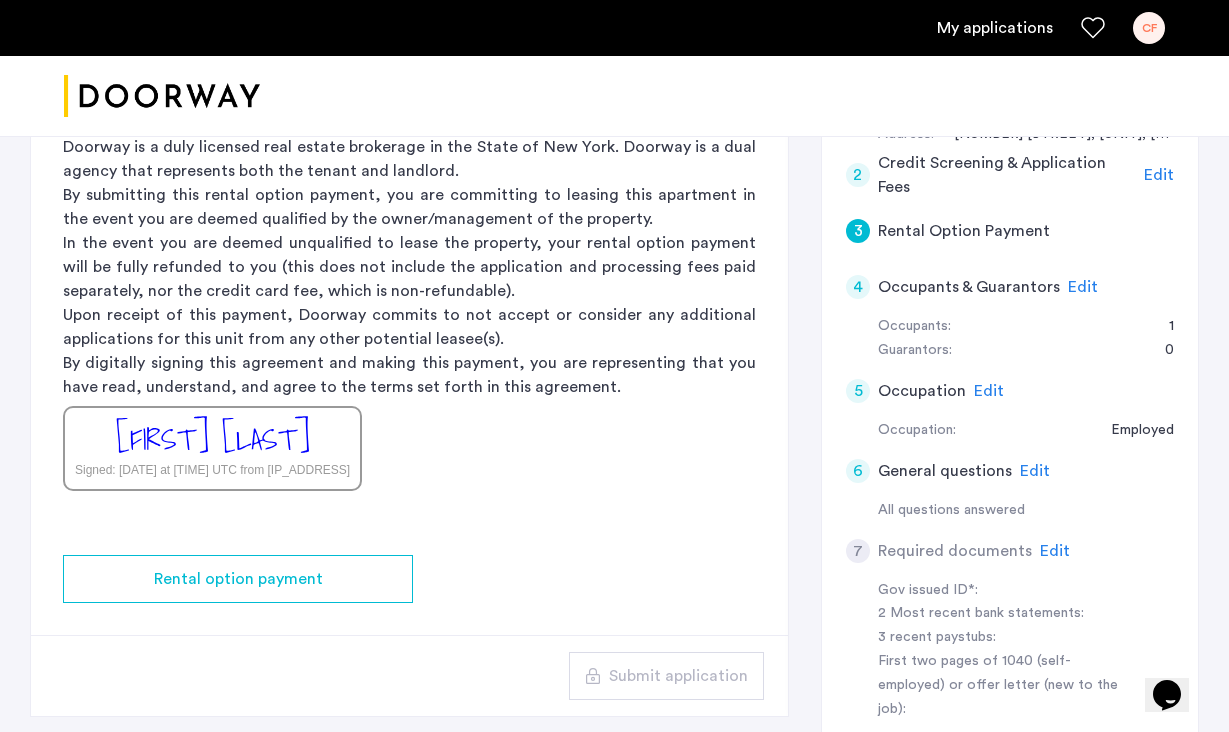 click on "Edit" 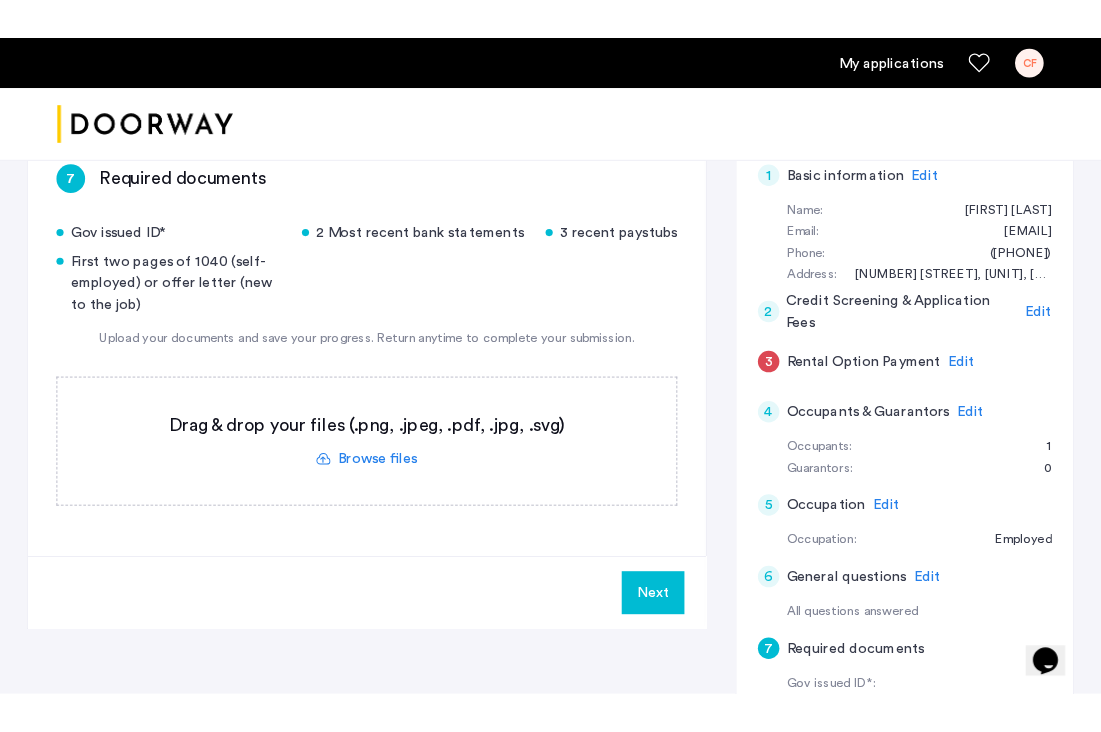 scroll, scrollTop: 346, scrollLeft: 0, axis: vertical 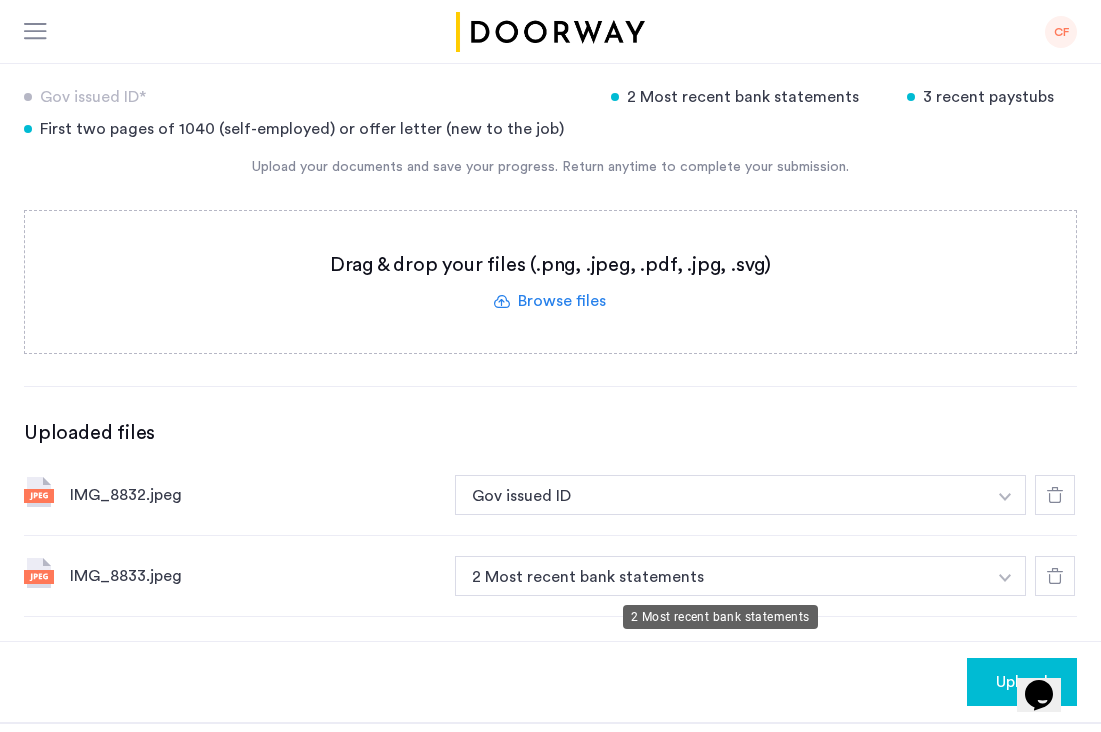 click on "2 Most recent bank statements" at bounding box center [720, 576] 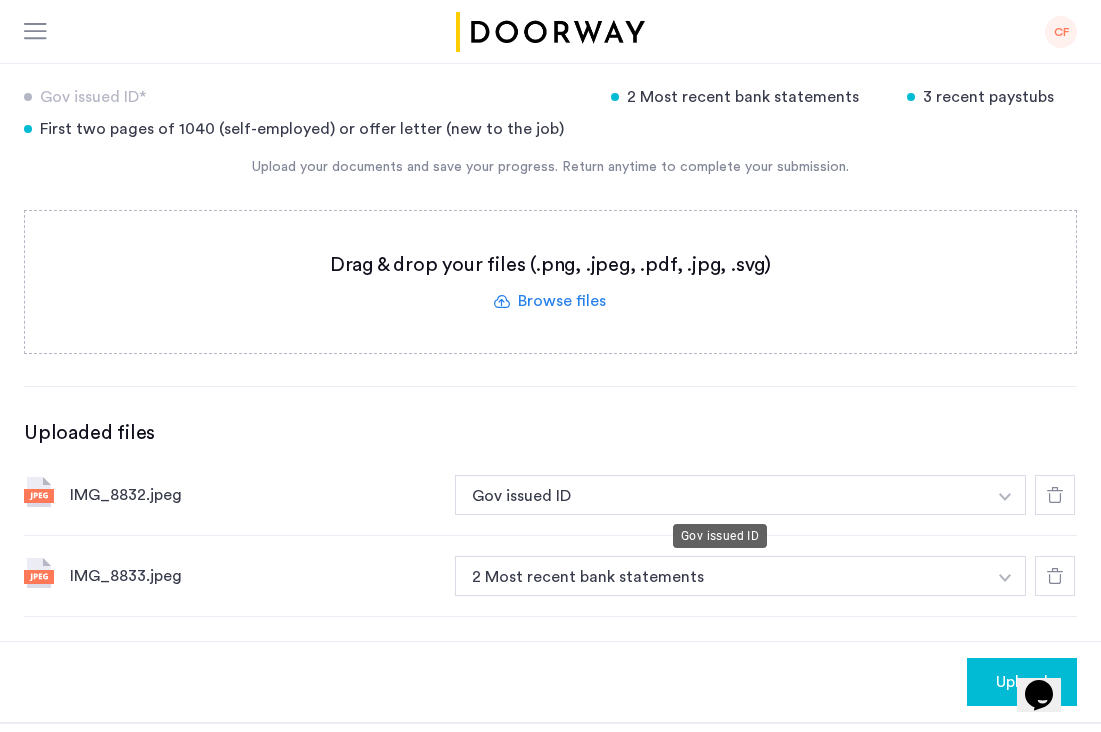 click on "Gov issued ID" at bounding box center (720, 495) 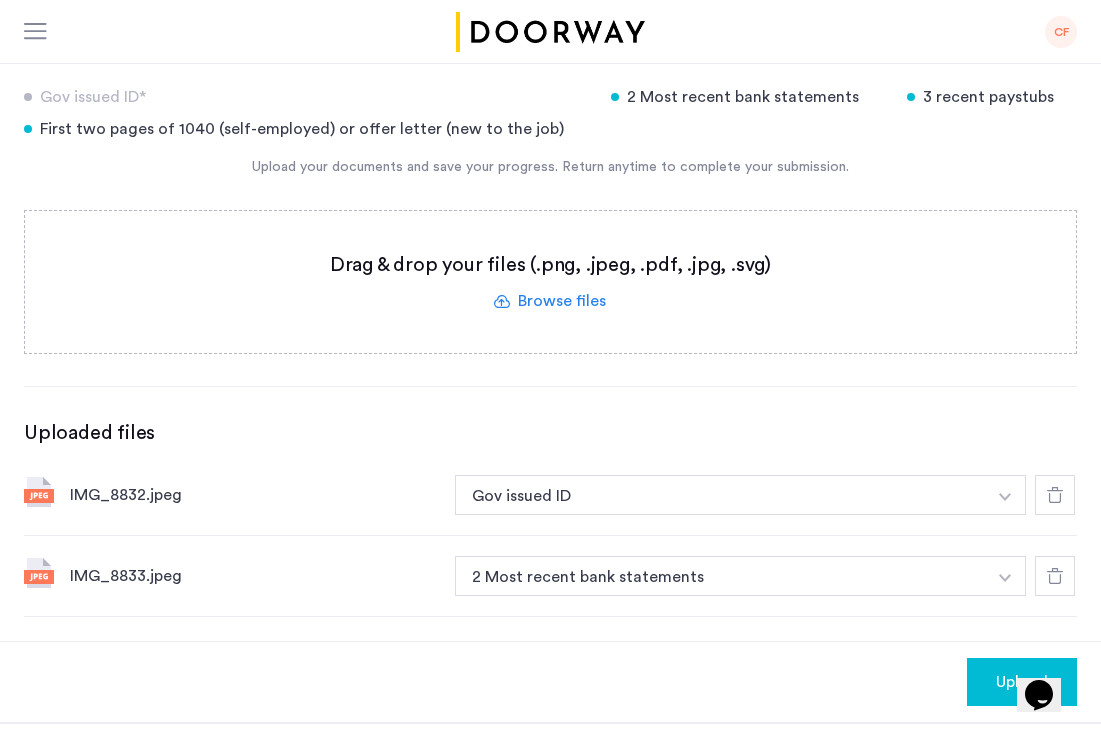 click at bounding box center (1005, 497) 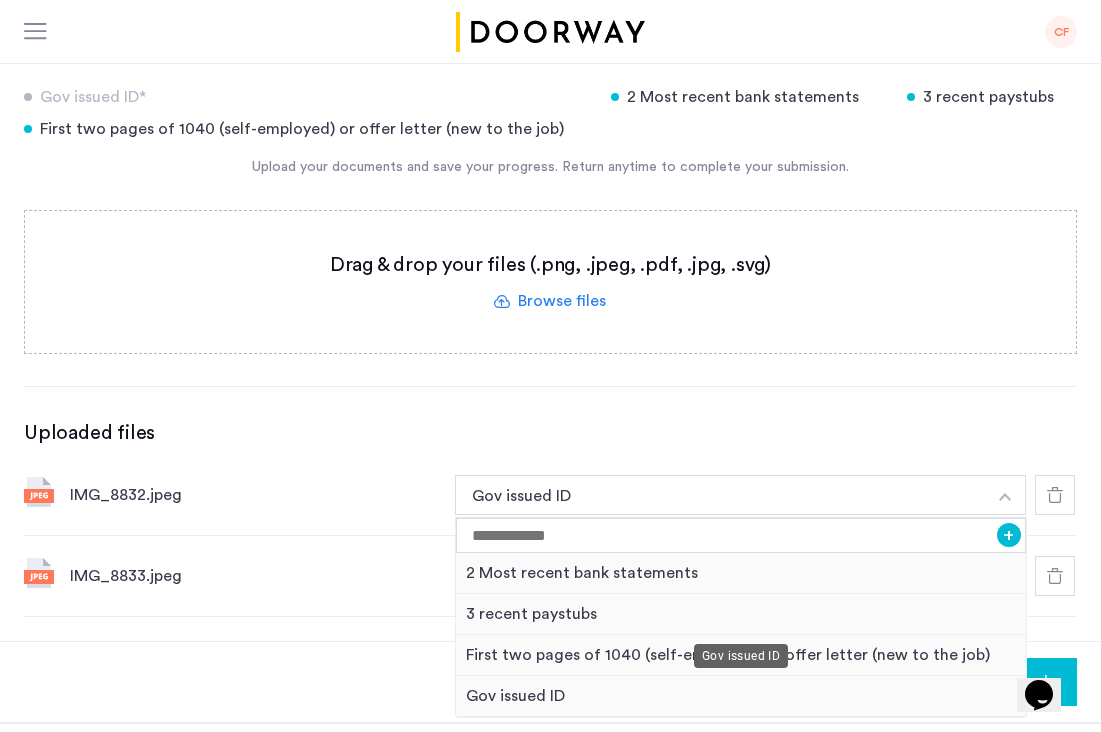 click on "Gov issued ID" at bounding box center (741, 696) 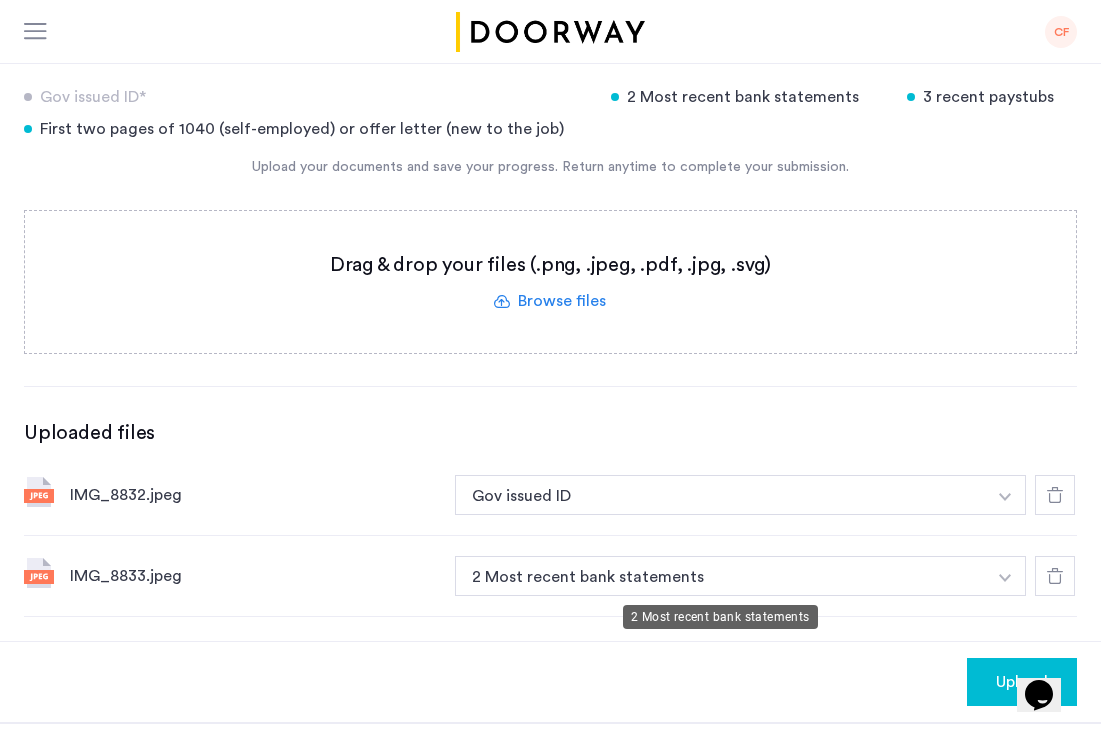 click on "2 Most recent bank statements" at bounding box center (720, 576) 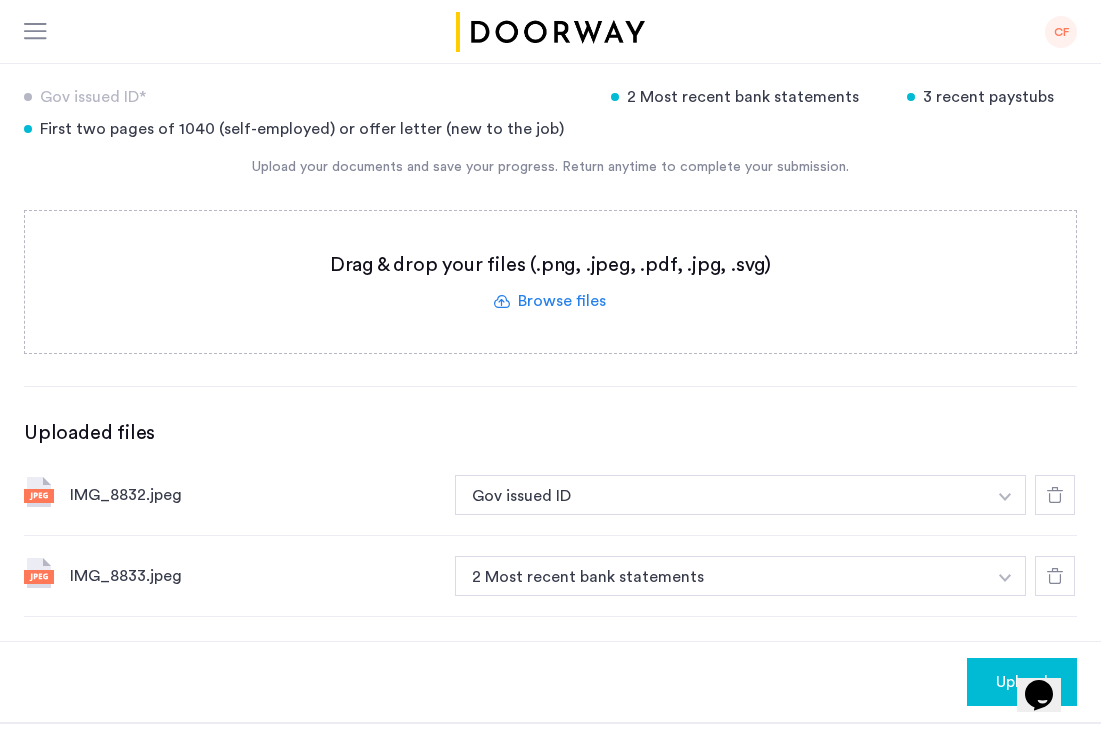 click on "2 Most recent bank statements" at bounding box center [720, 576] 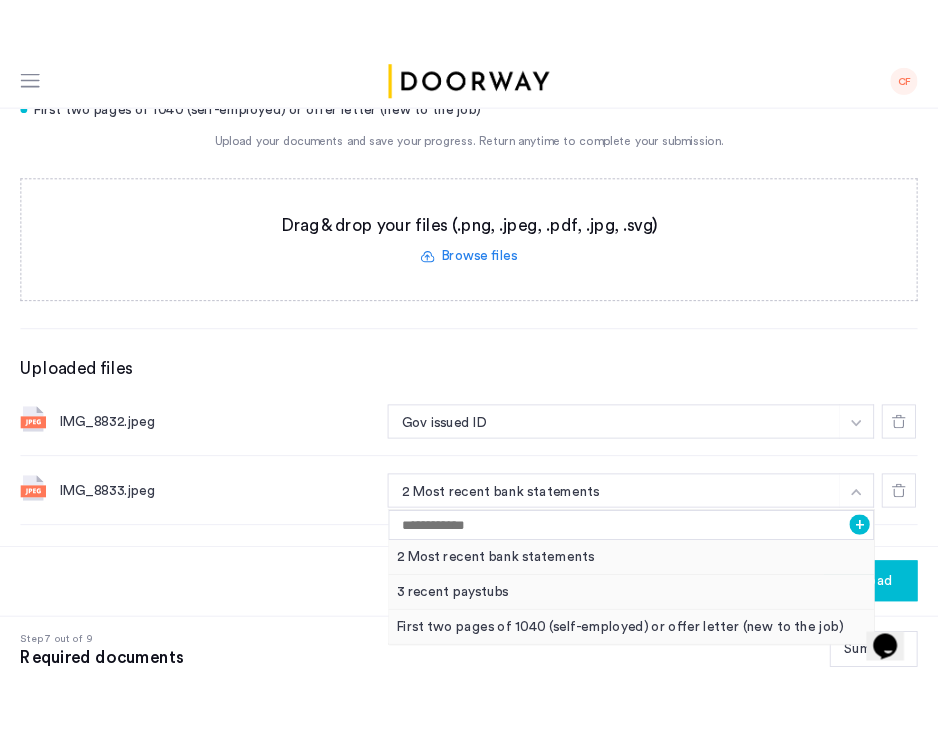 scroll, scrollTop: 433, scrollLeft: 0, axis: vertical 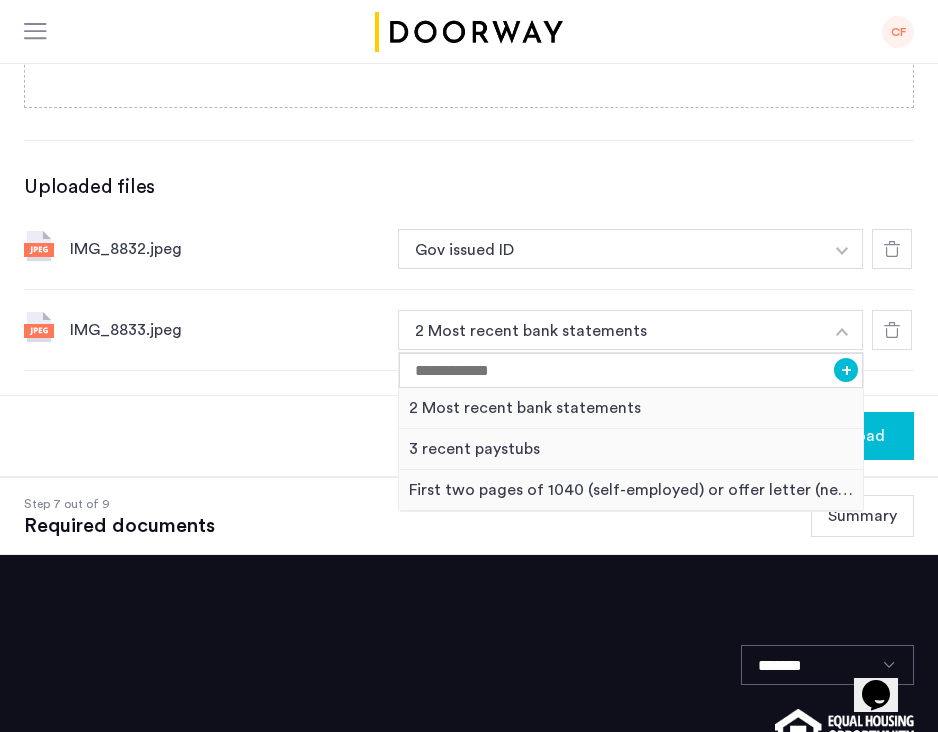 click 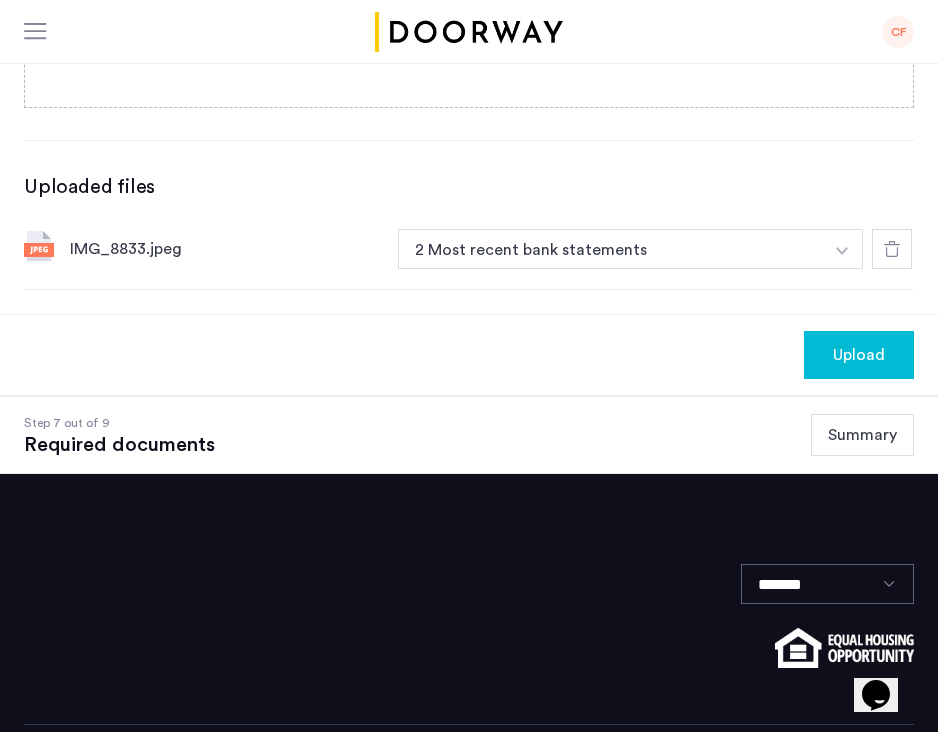 click 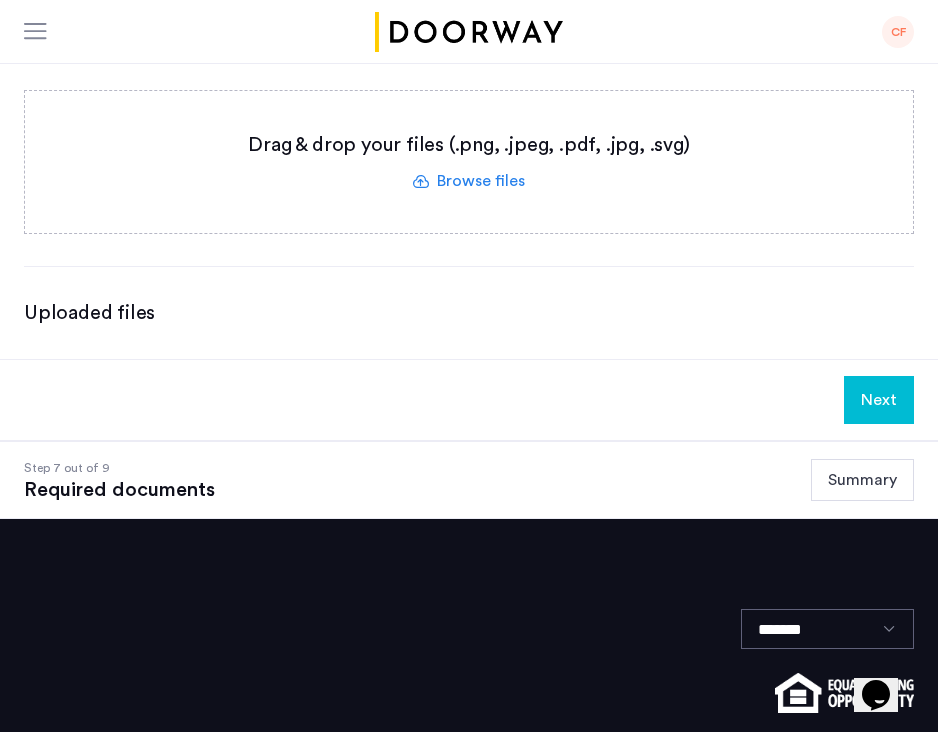 scroll, scrollTop: 471, scrollLeft: 0, axis: vertical 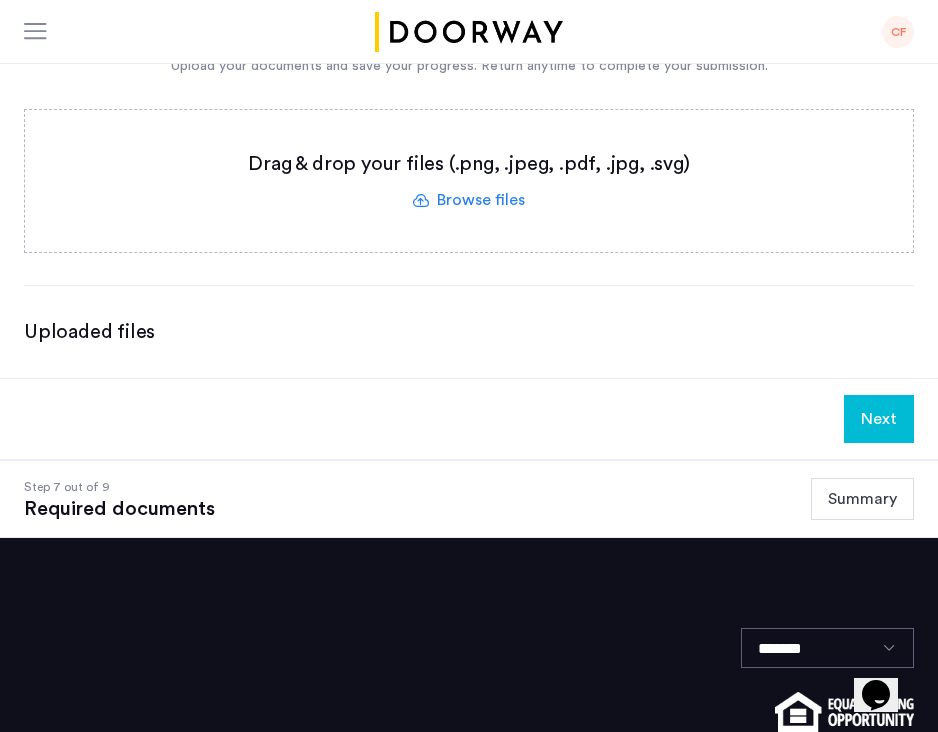 click 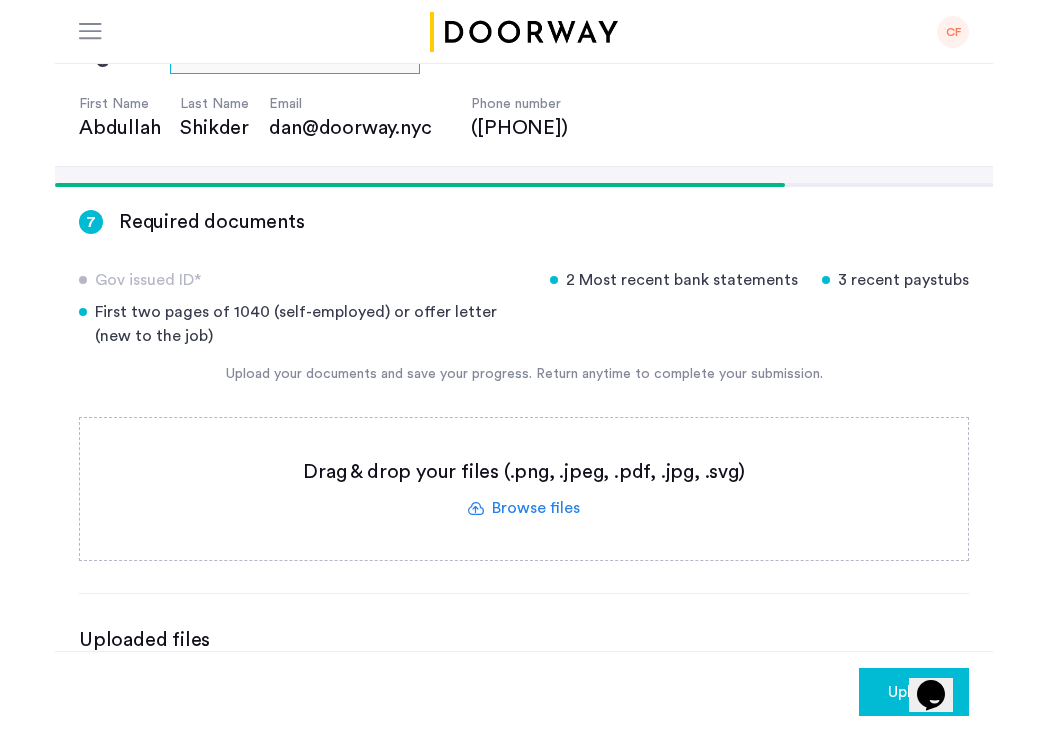scroll, scrollTop: 164, scrollLeft: 0, axis: vertical 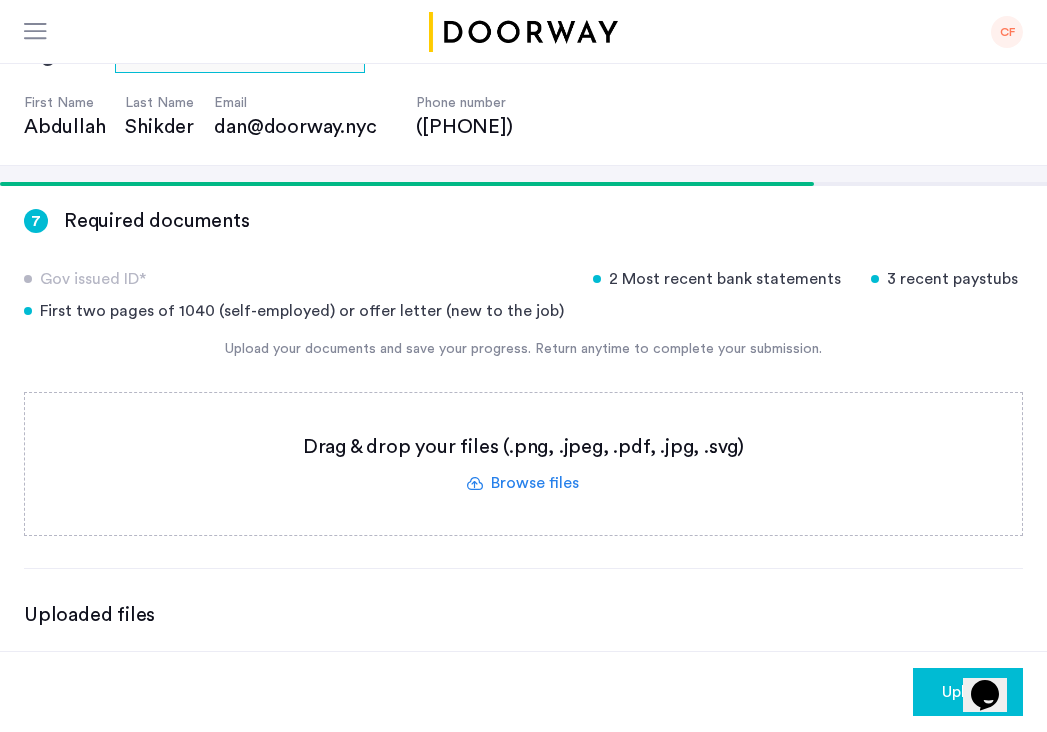 click 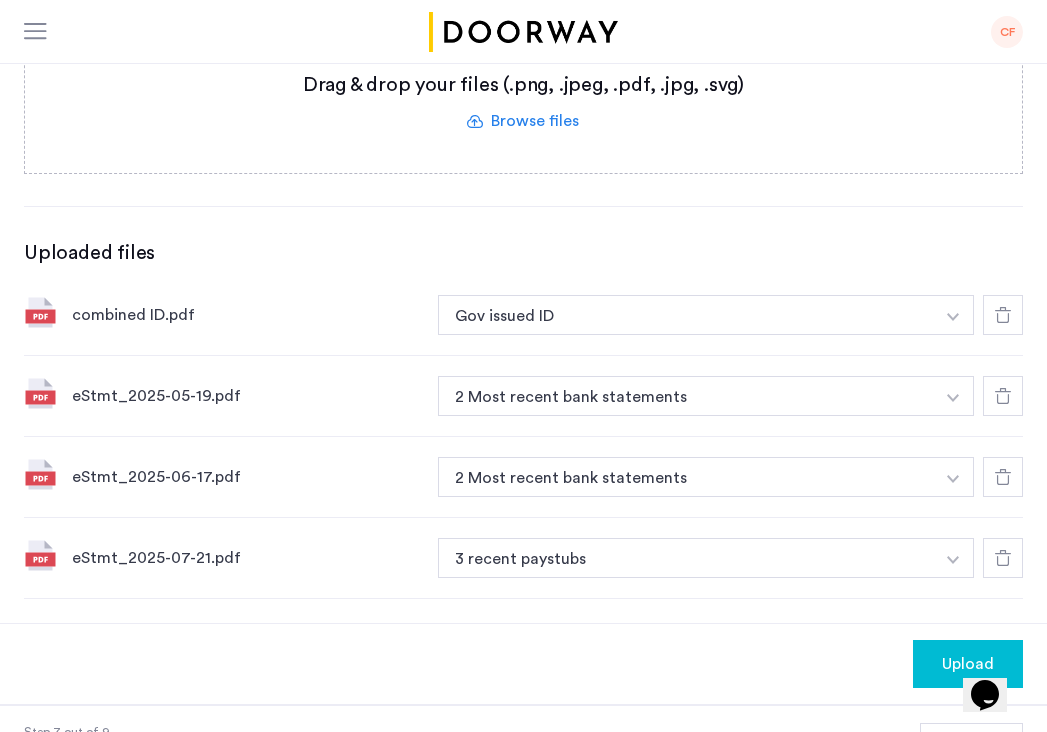 scroll, scrollTop: 527, scrollLeft: 0, axis: vertical 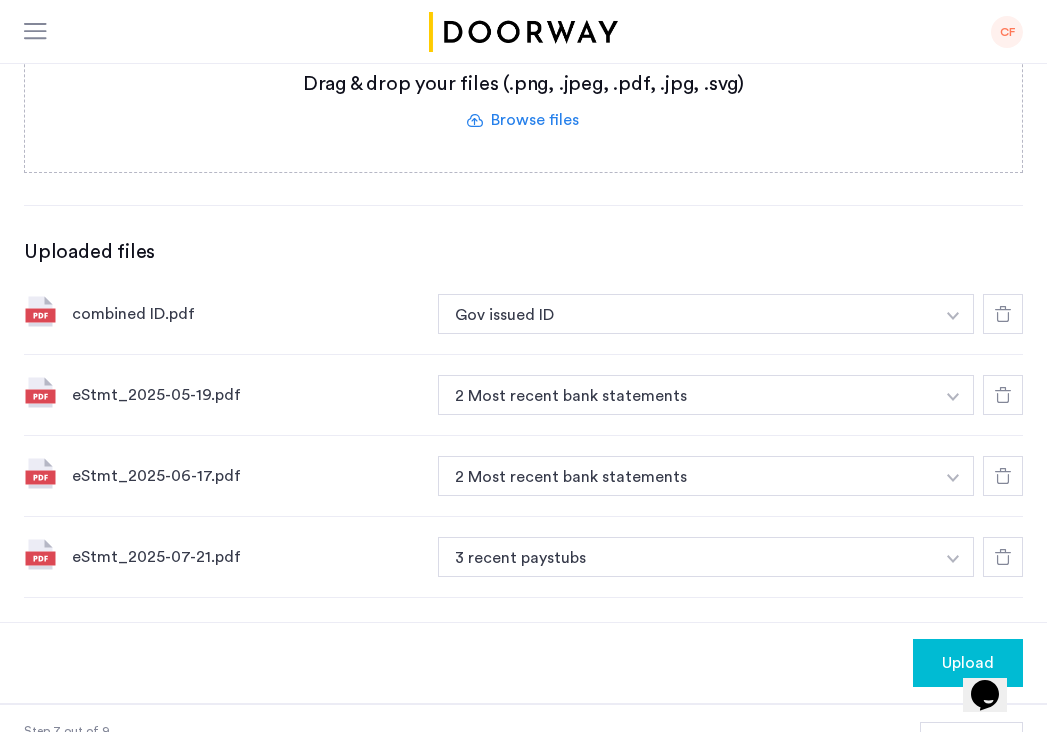 click 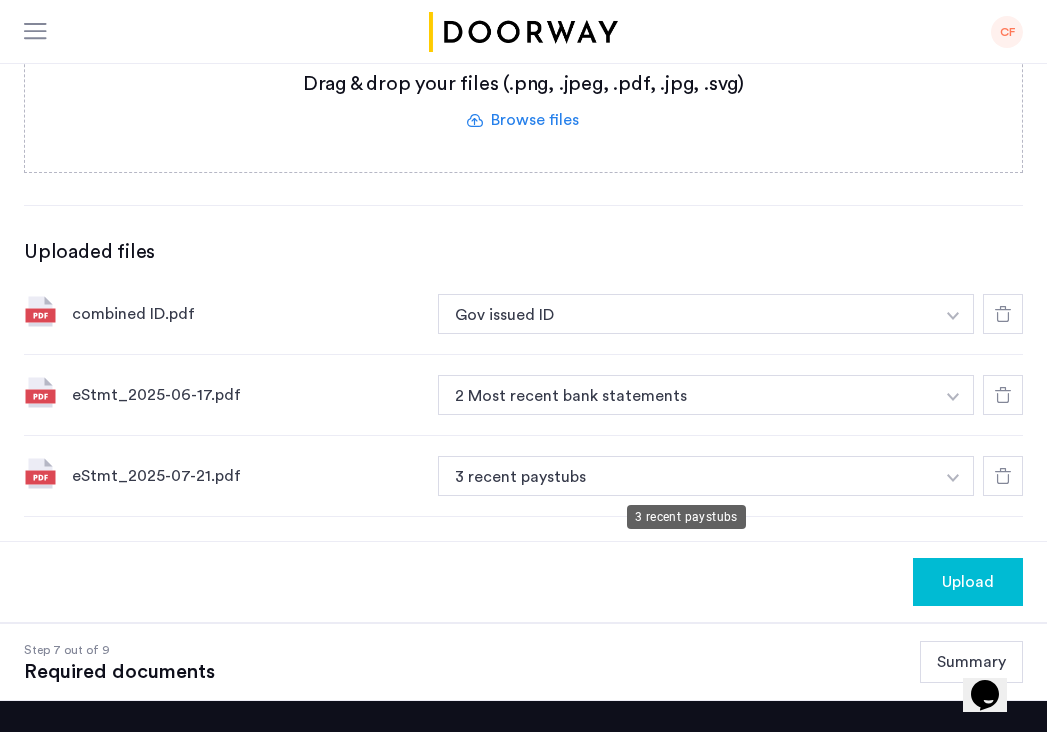click on "3 recent paystubs" at bounding box center [686, 476] 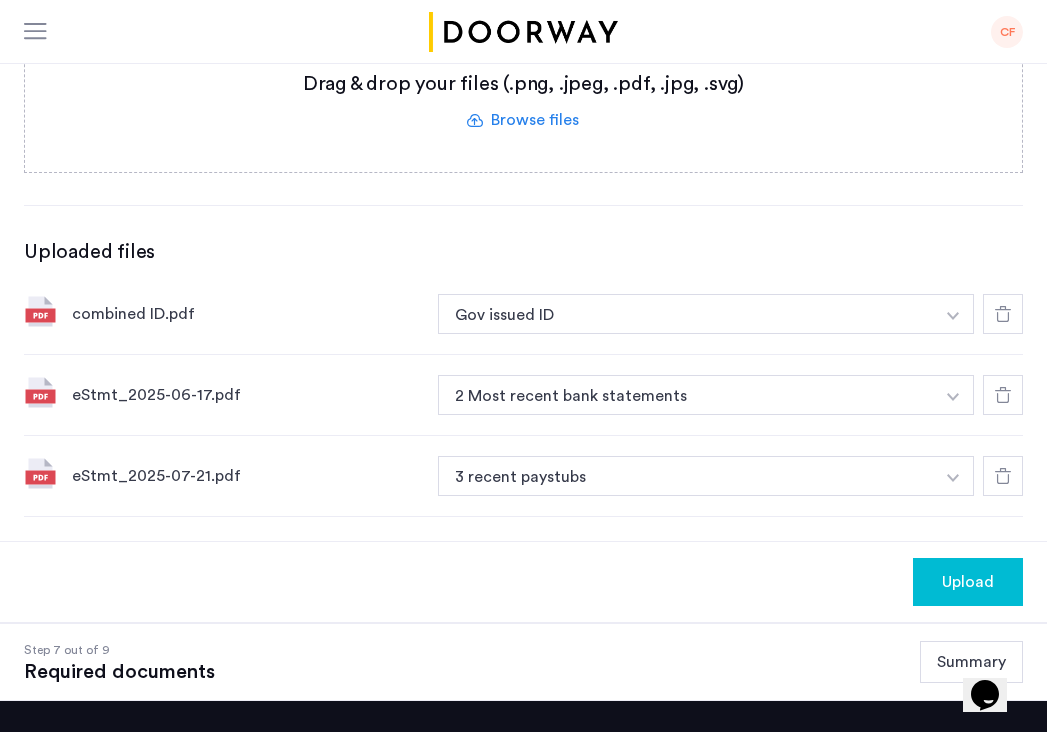 click on "3 recent paystubs" at bounding box center (686, 476) 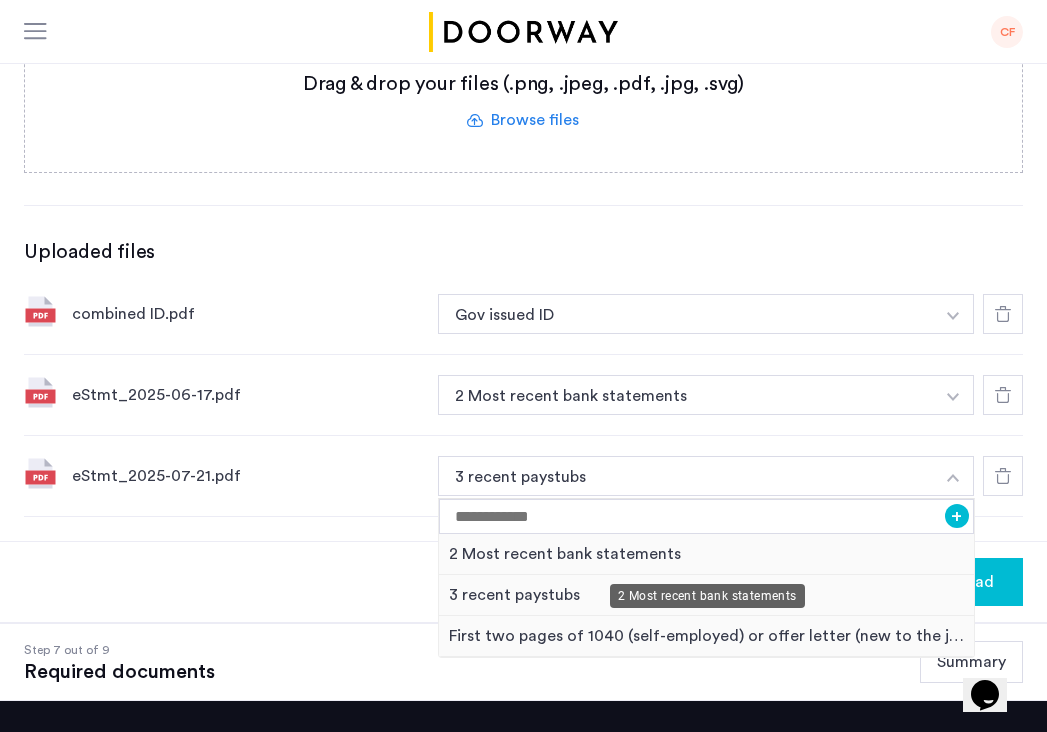 click on "2 Most recent bank statements" at bounding box center [706, 554] 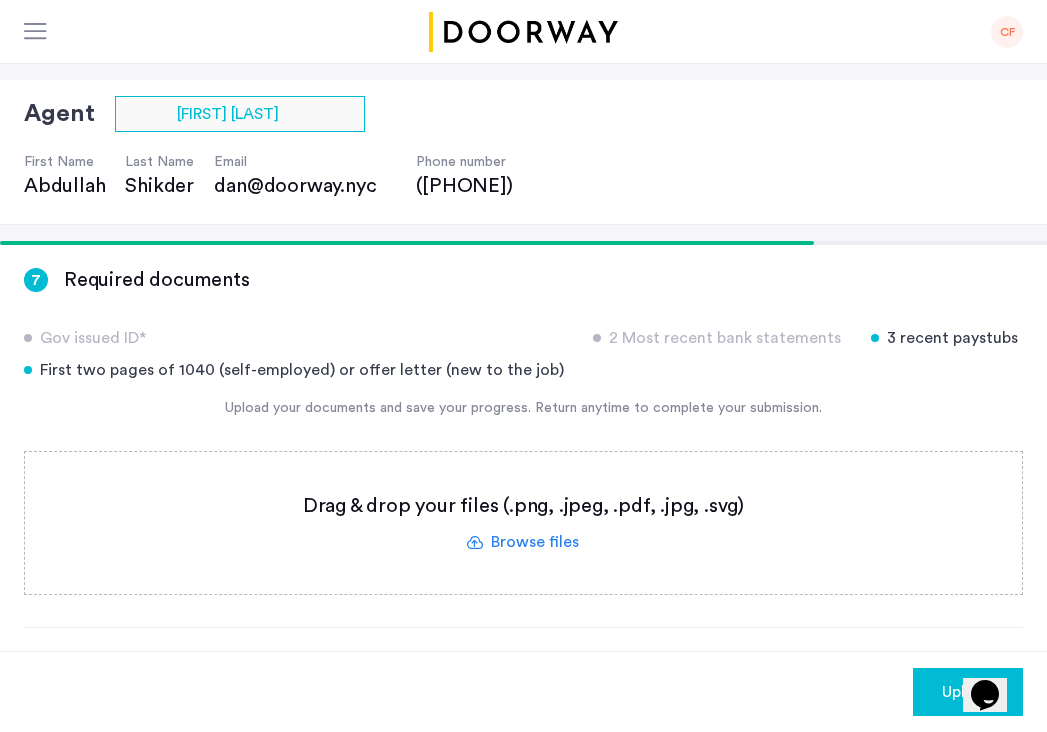 scroll, scrollTop: 125, scrollLeft: 0, axis: vertical 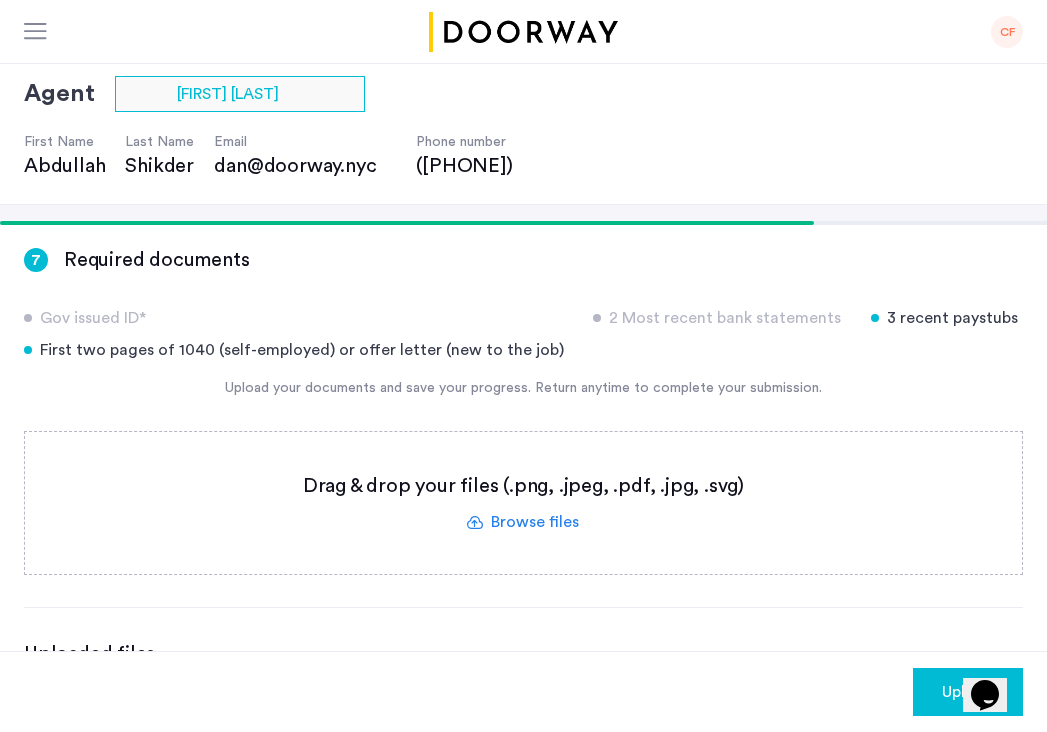 click 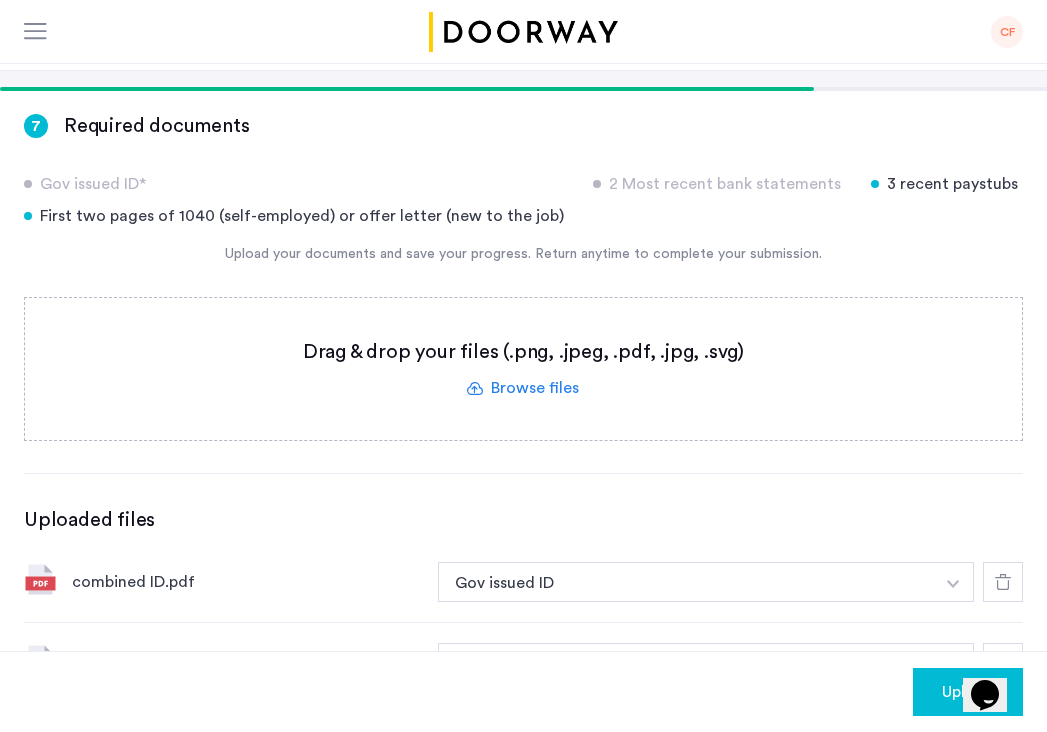 scroll, scrollTop: 237, scrollLeft: 0, axis: vertical 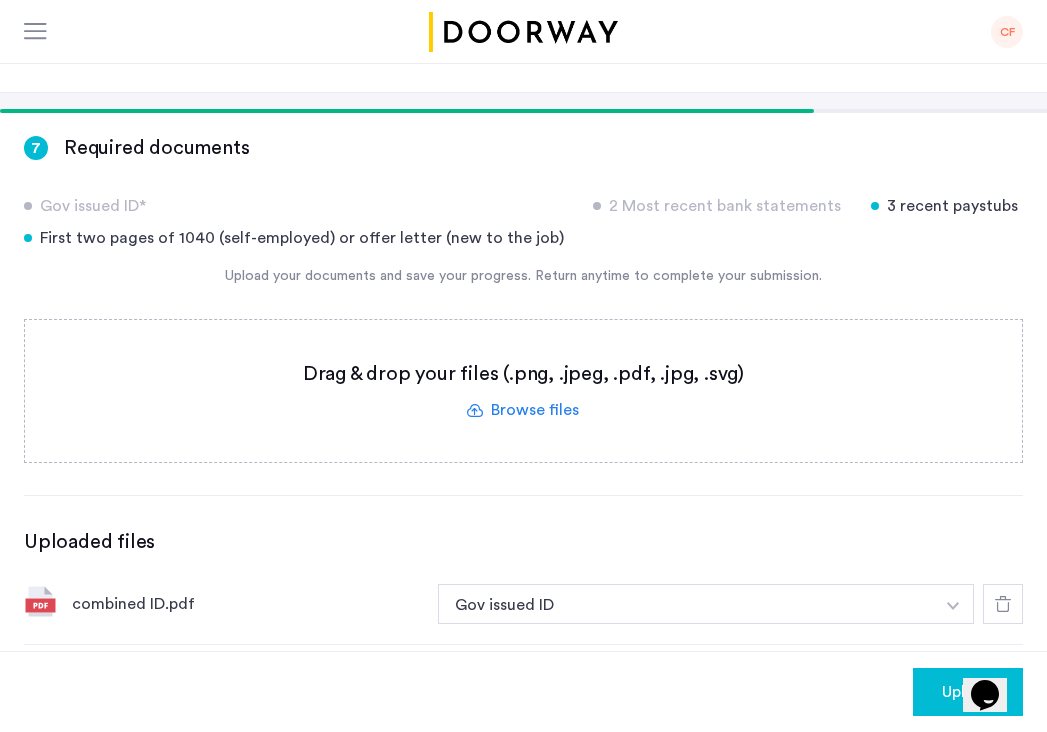 click 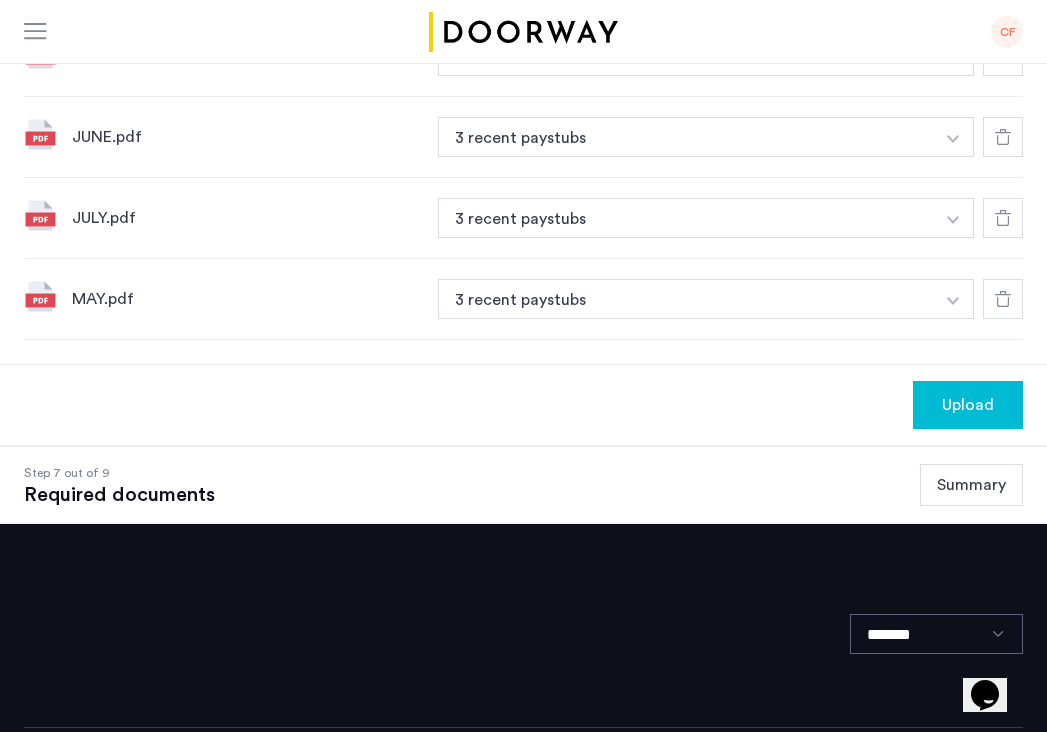 scroll, scrollTop: 948, scrollLeft: 0, axis: vertical 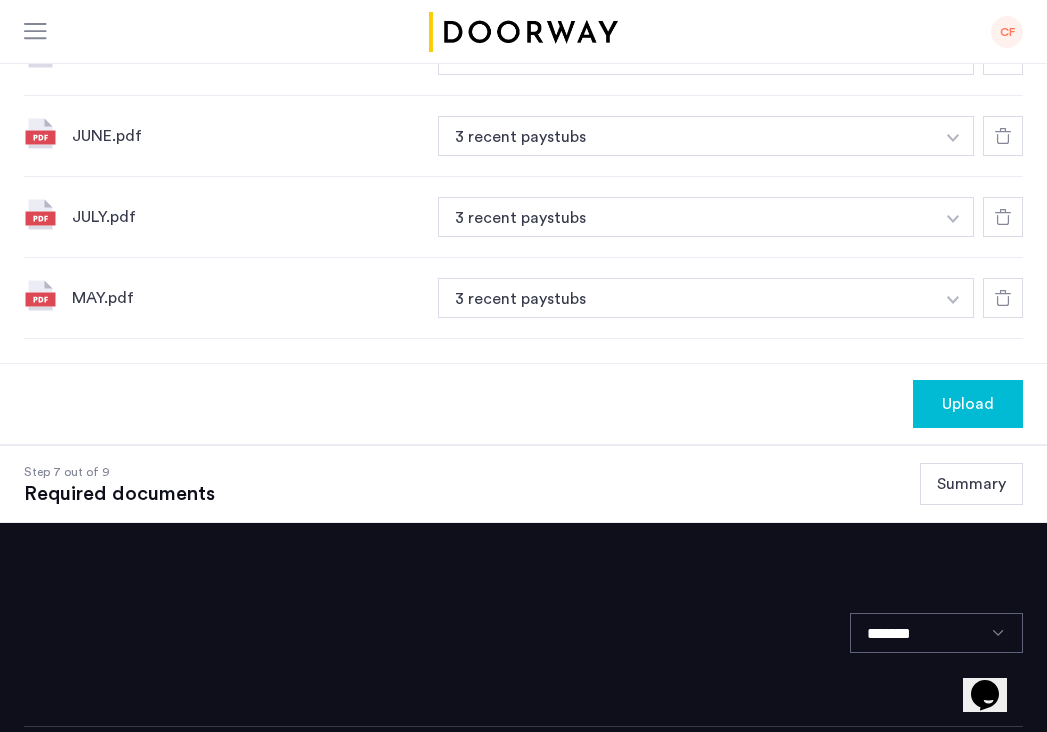 click on "Upload" 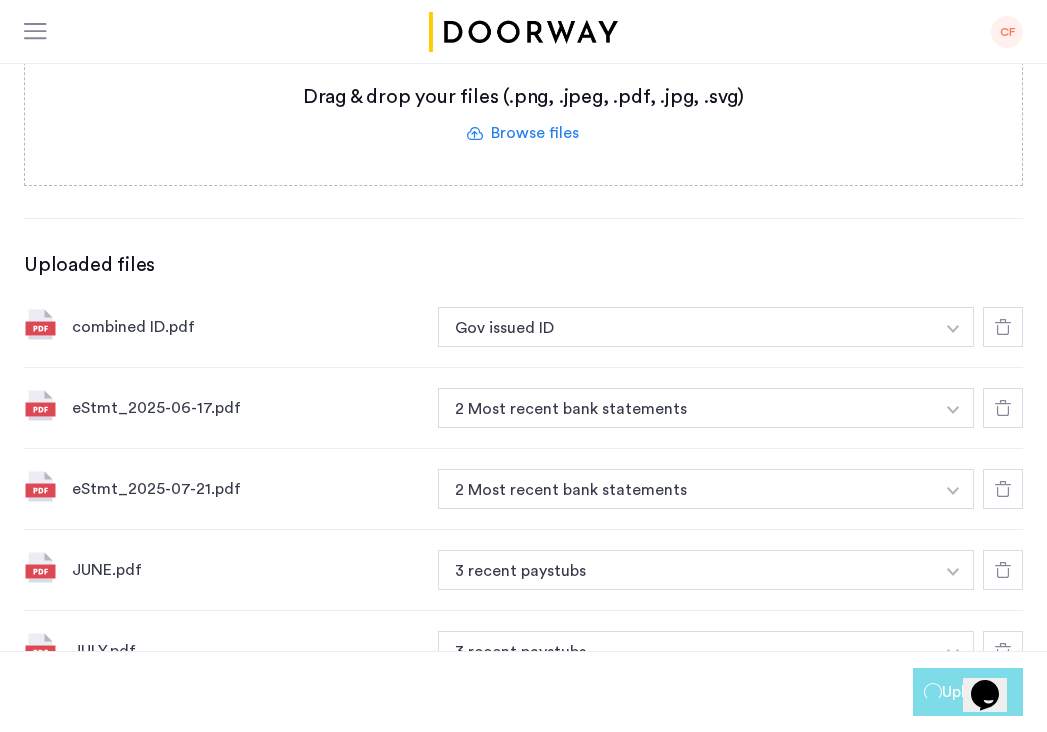 scroll, scrollTop: 495, scrollLeft: 0, axis: vertical 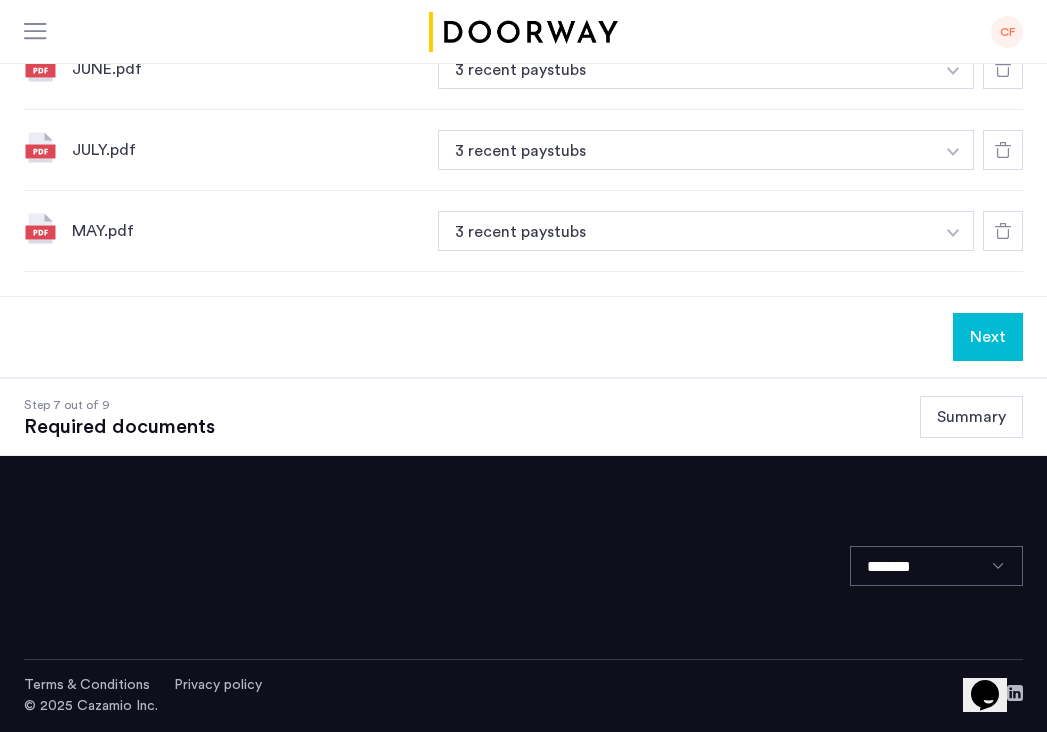 click on "Next" 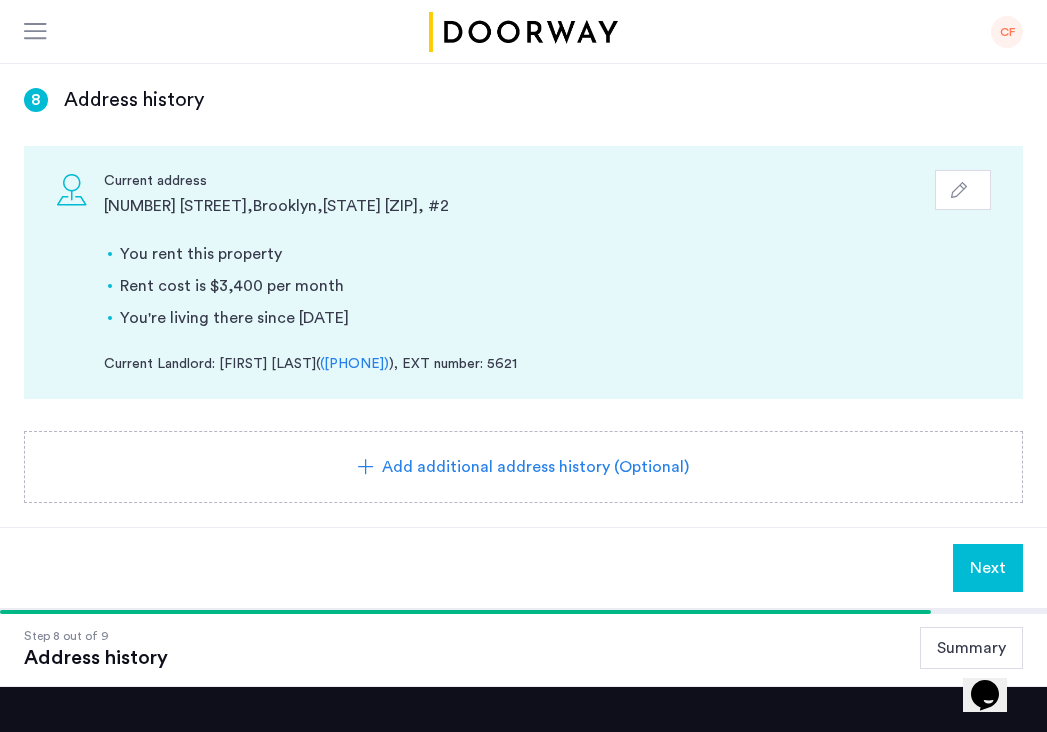 scroll, scrollTop: 412, scrollLeft: 0, axis: vertical 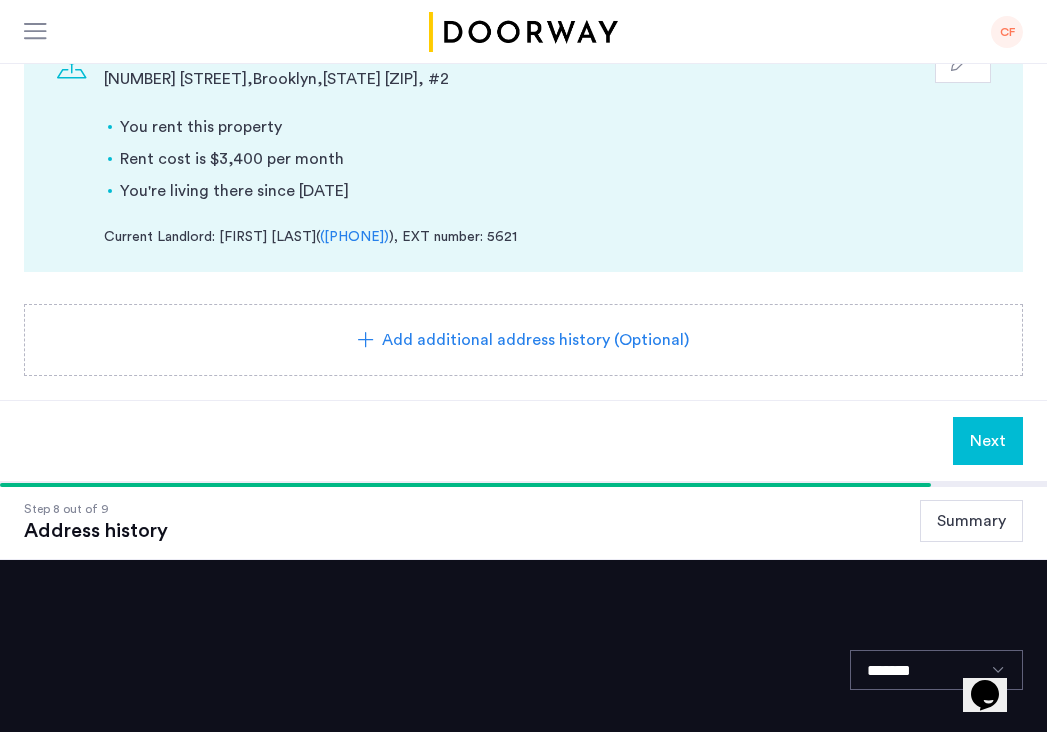 click on "Next" 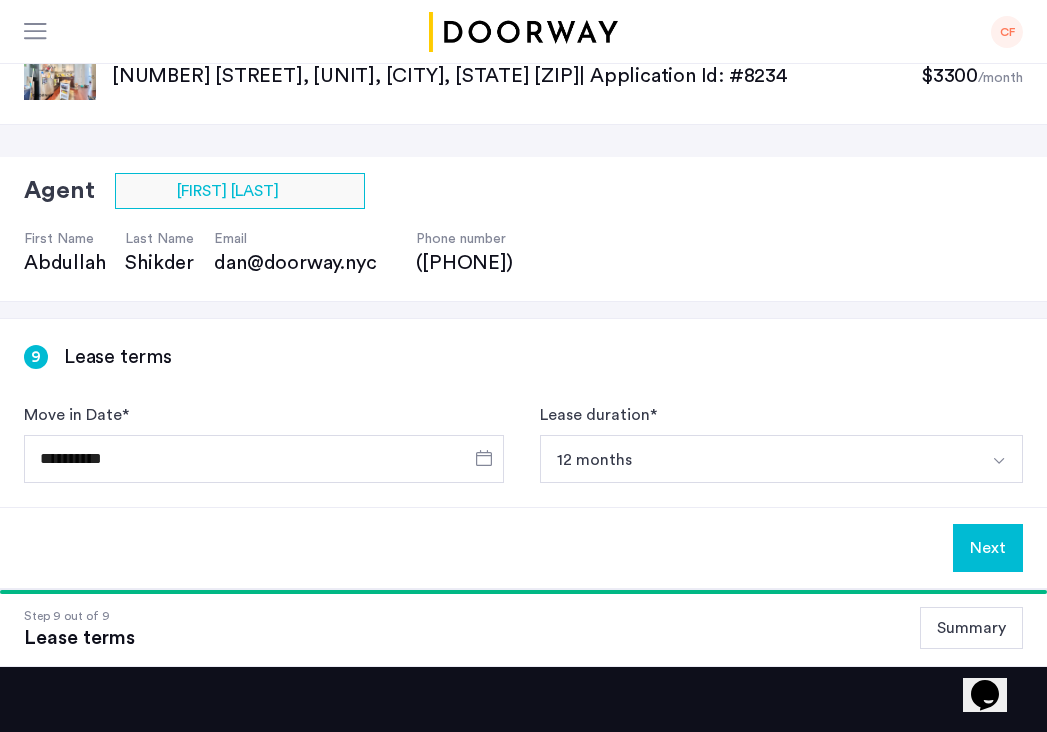 scroll, scrollTop: 30, scrollLeft: 0, axis: vertical 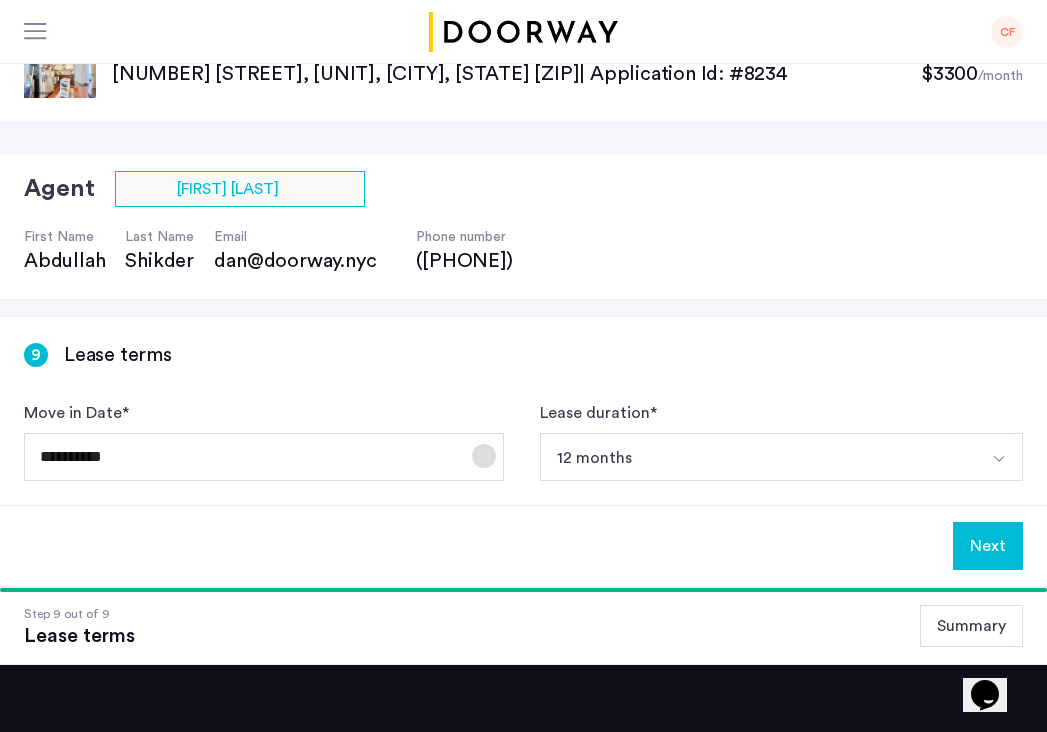 click 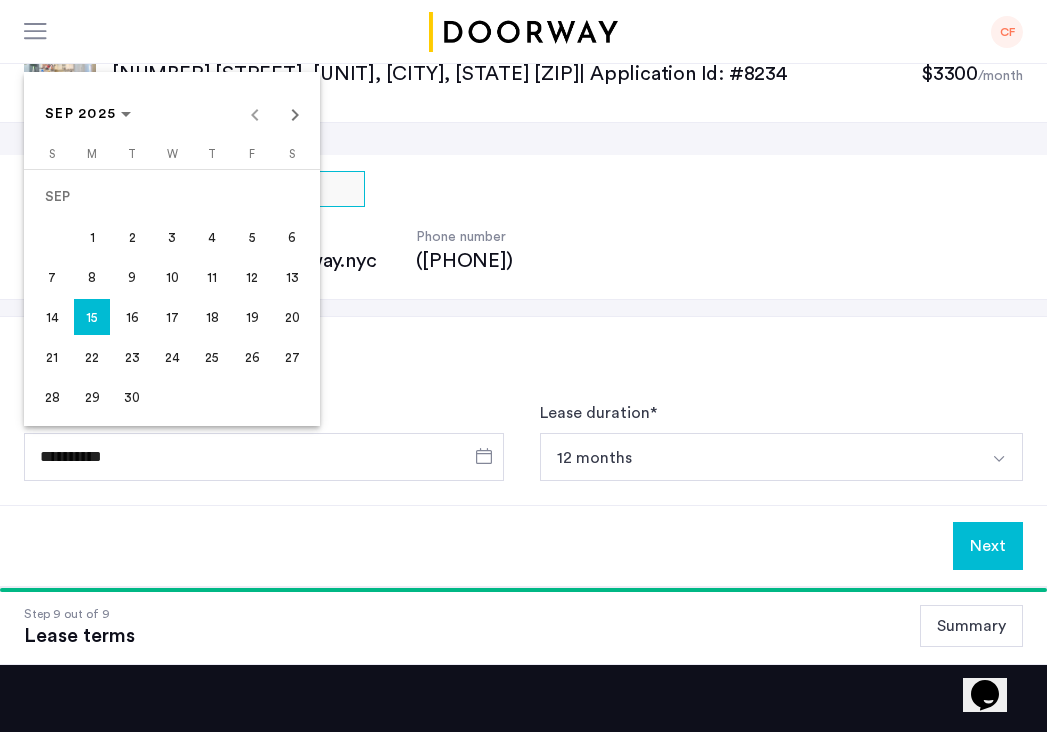 click on "SEP 2025 SEP 2025" at bounding box center [172, 114] 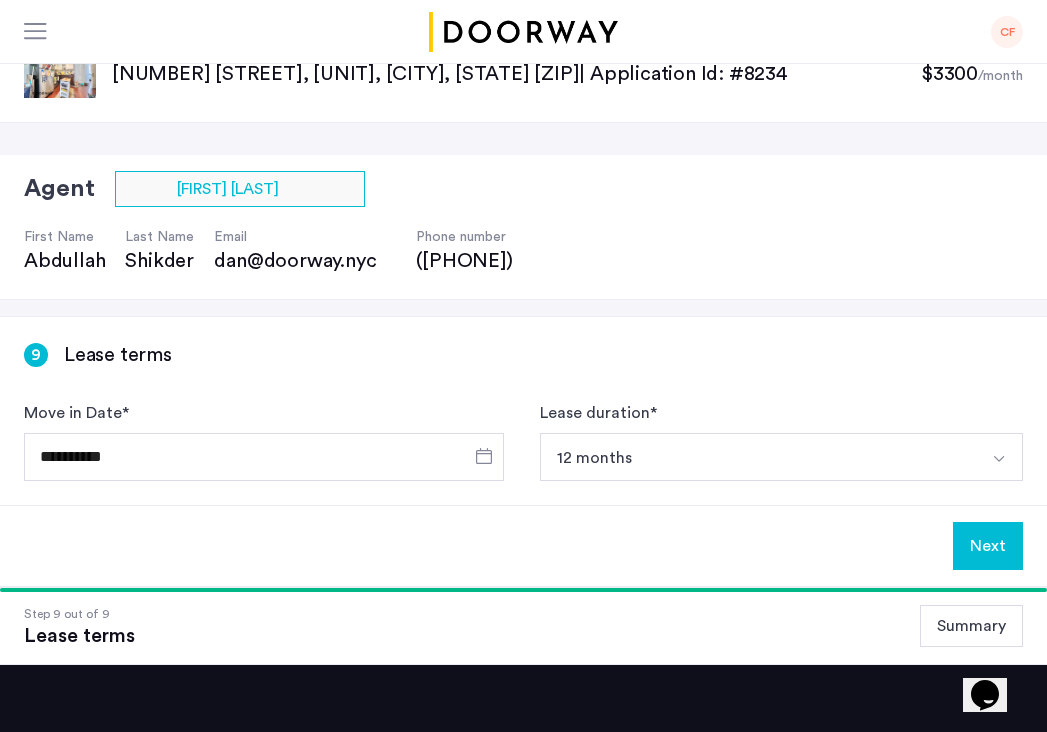 type on "**********" 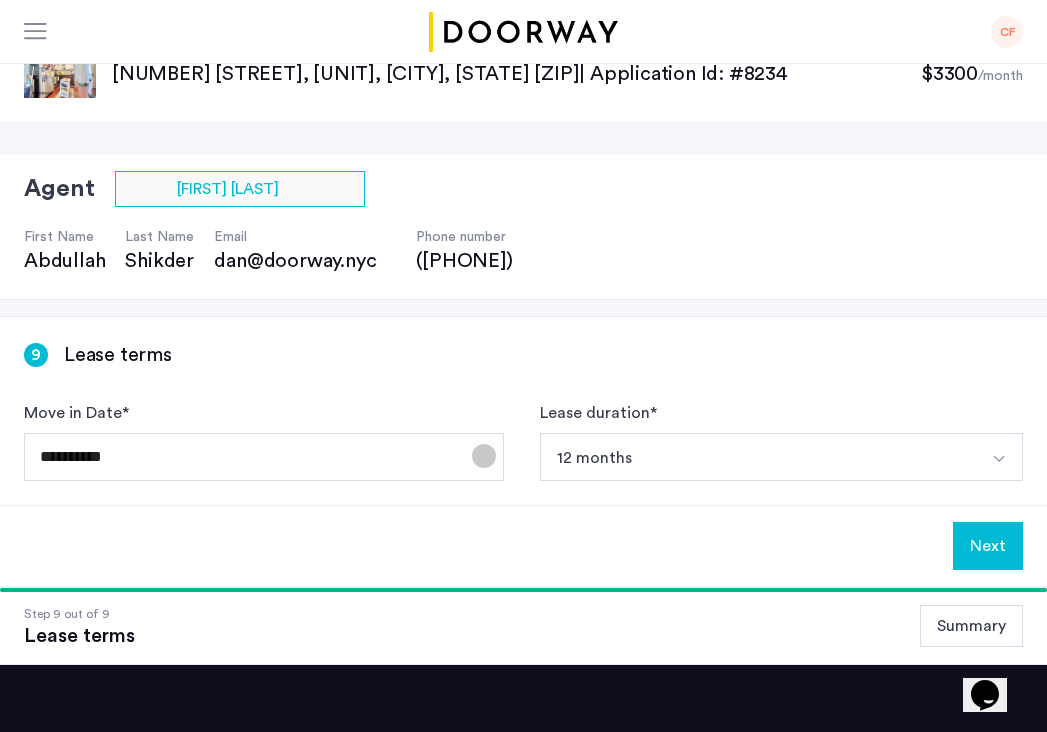 click 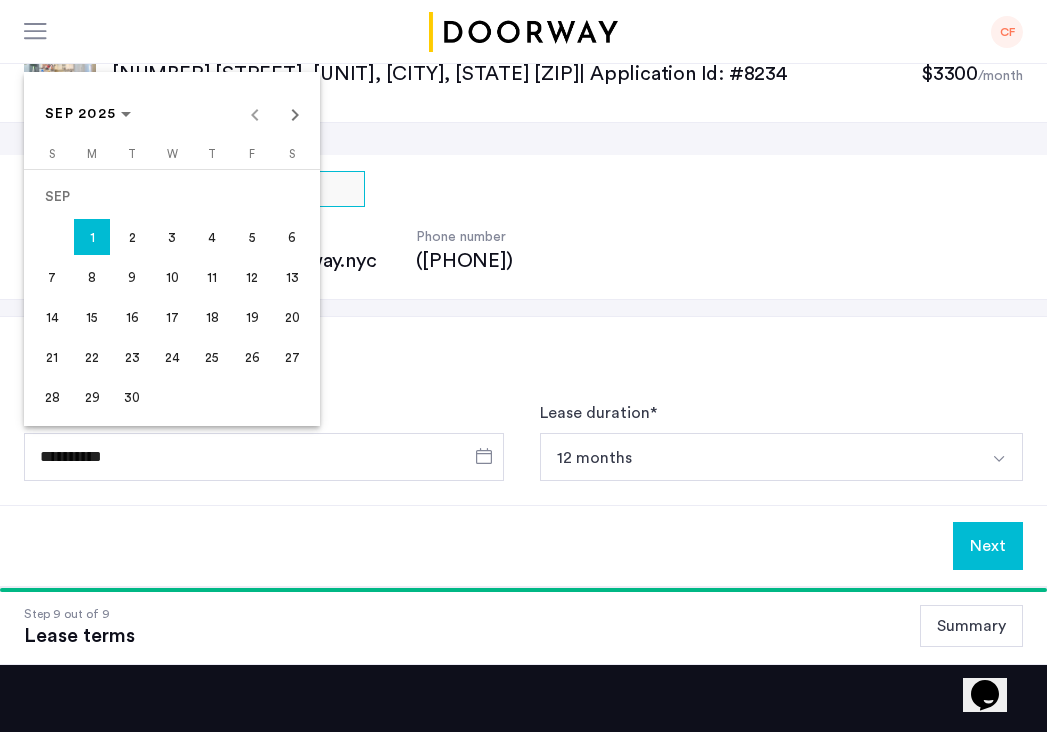 click on "SEP 2025 SEP 2025" at bounding box center [172, 114] 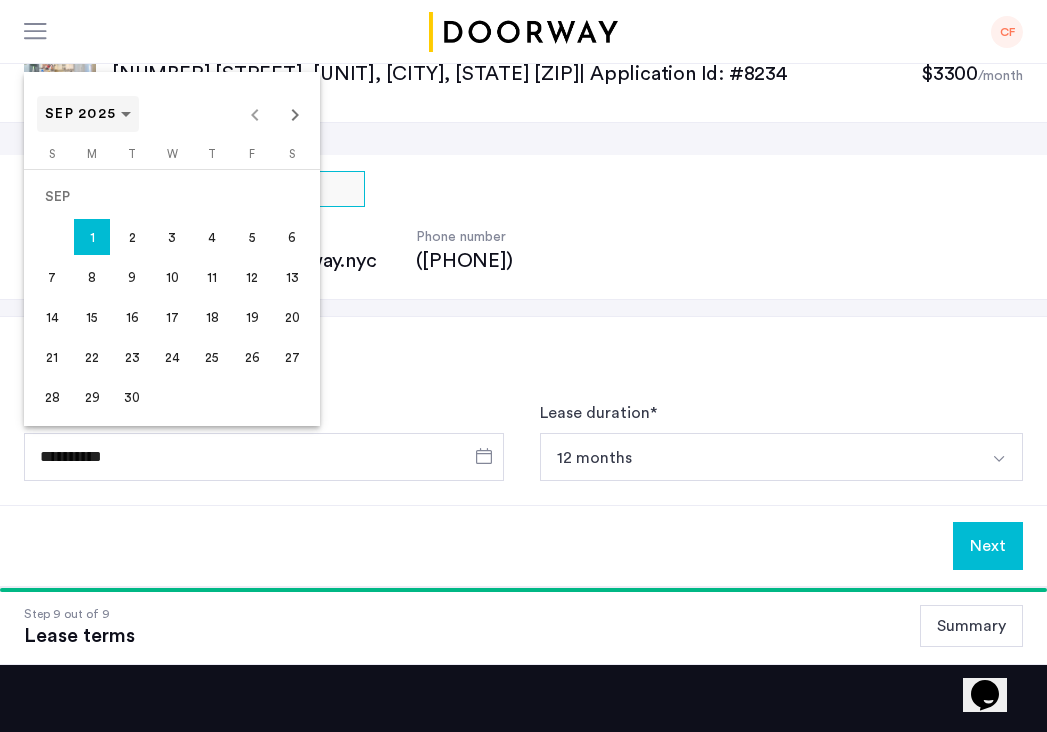 click on "SEP 2025" at bounding box center (80, 114) 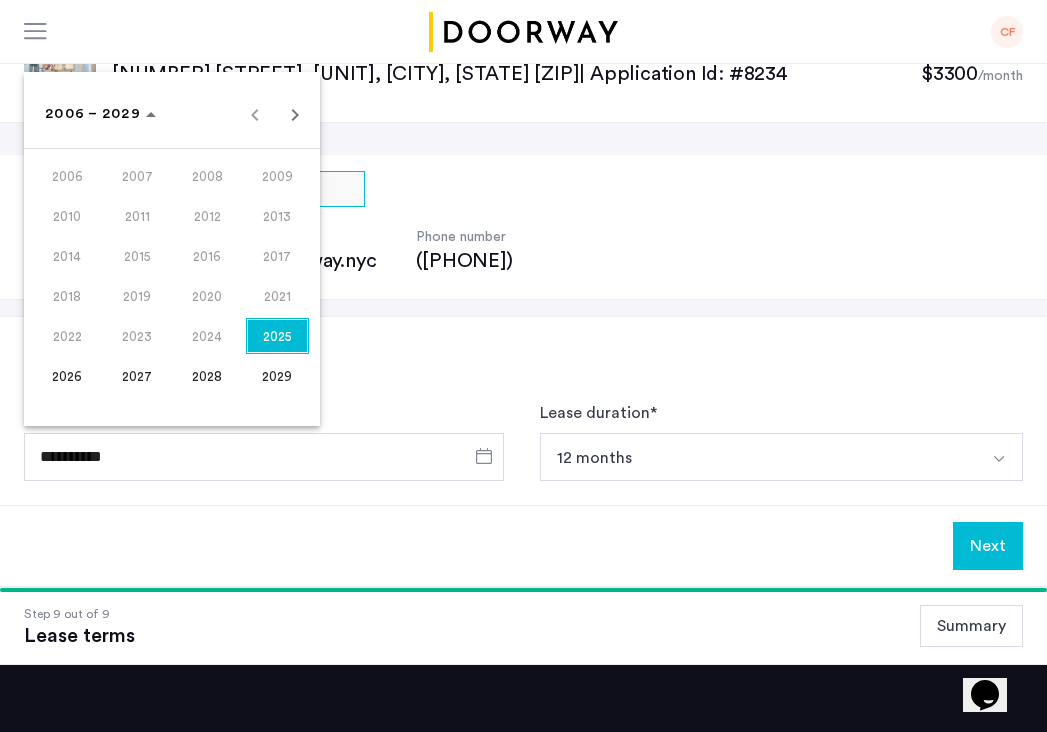 click on "2025" at bounding box center (277, 336) 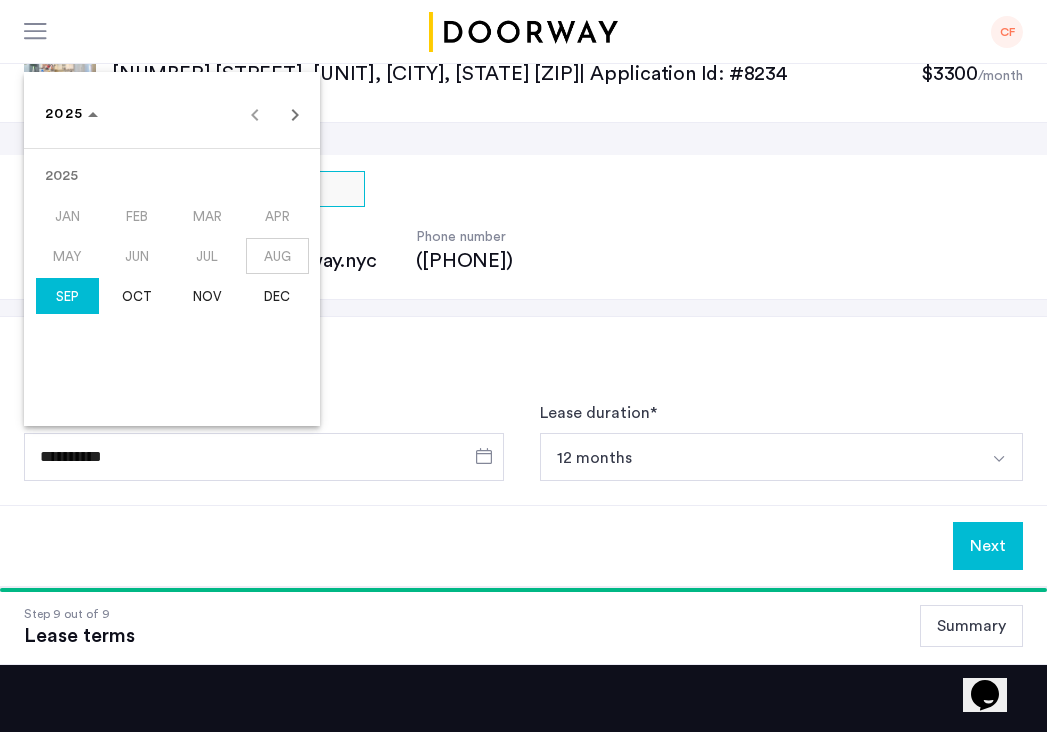 click on "AUG" at bounding box center (277, 256) 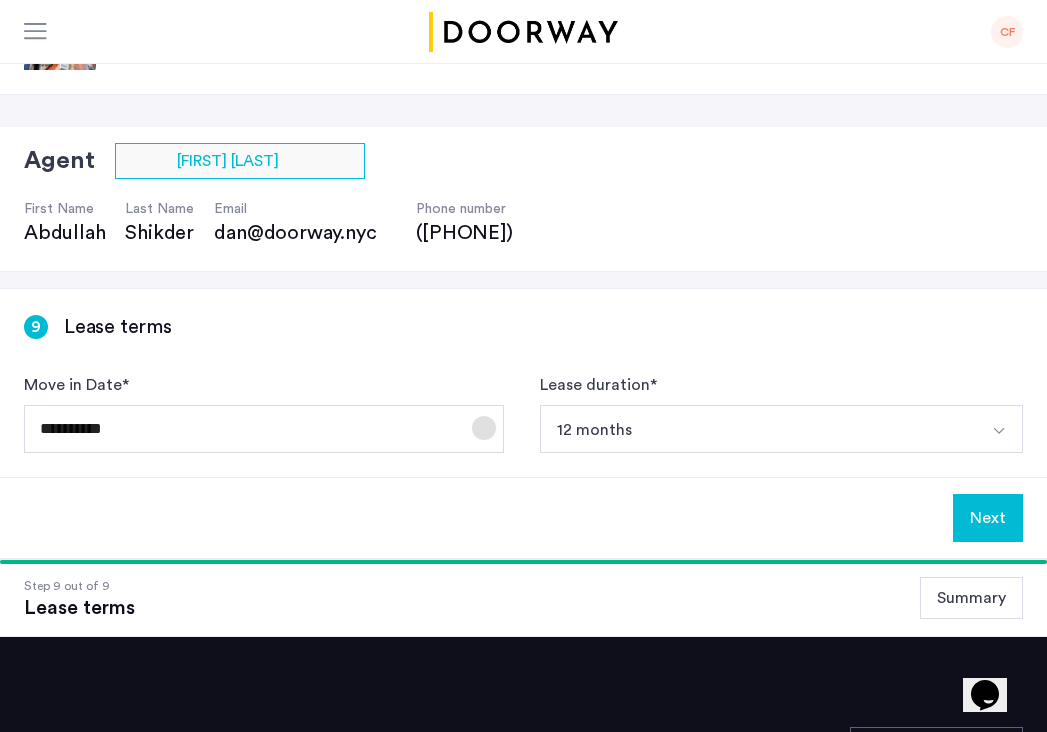 scroll, scrollTop: 71, scrollLeft: 0, axis: vertical 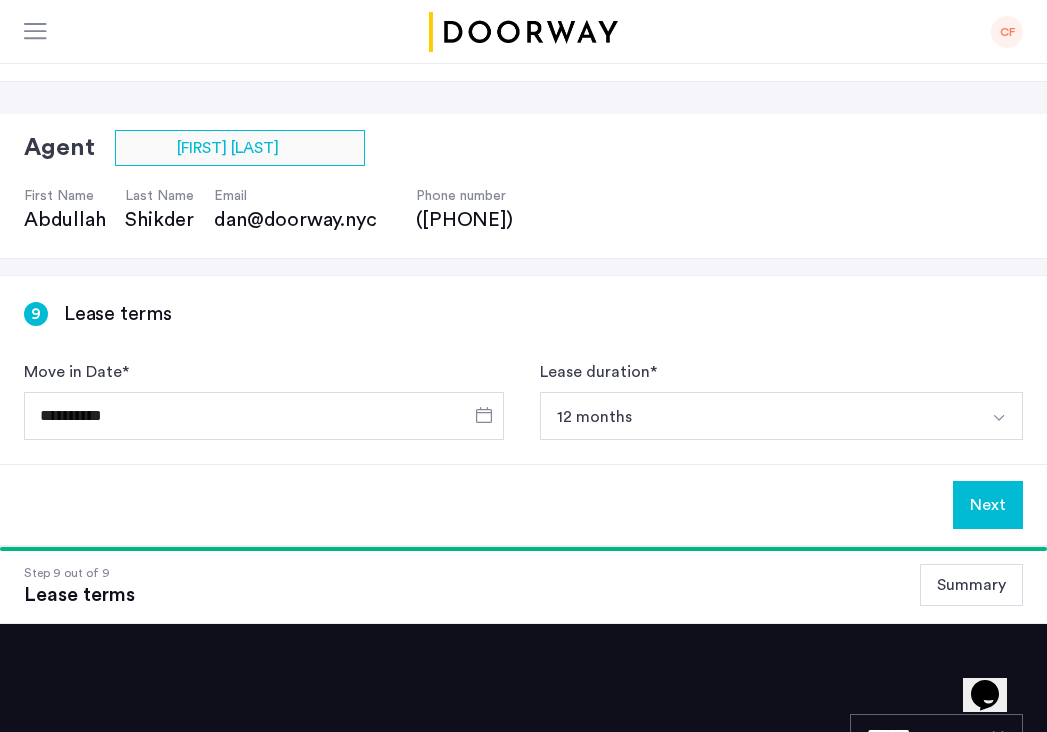 click on "Next" 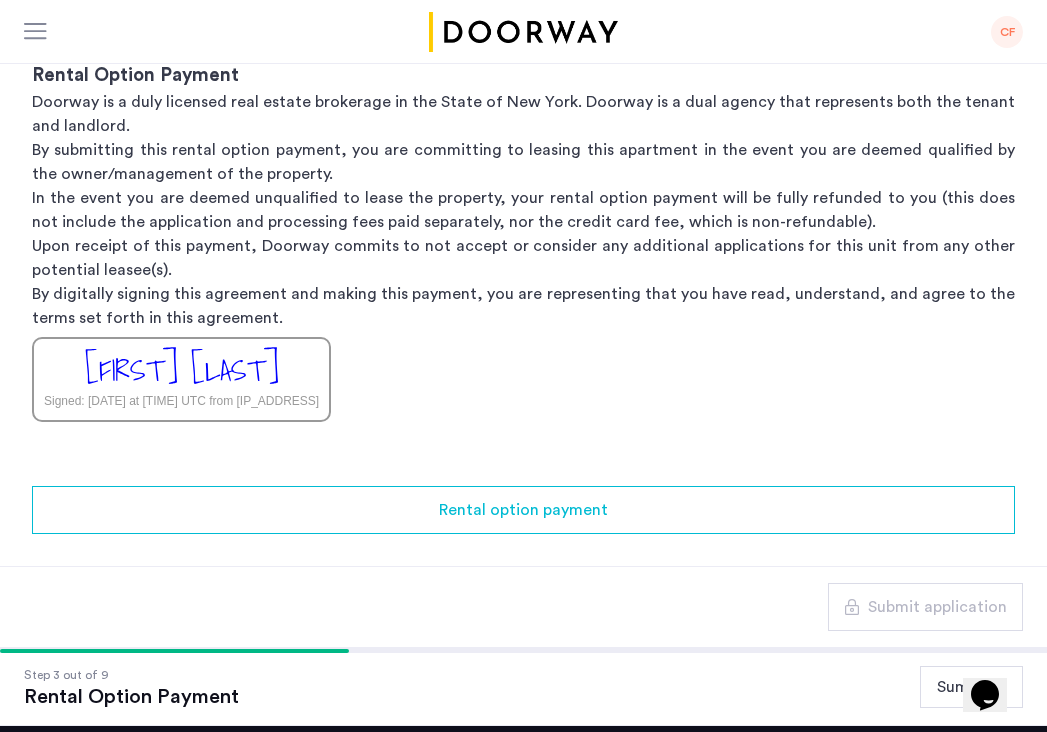 scroll, scrollTop: 403, scrollLeft: 0, axis: vertical 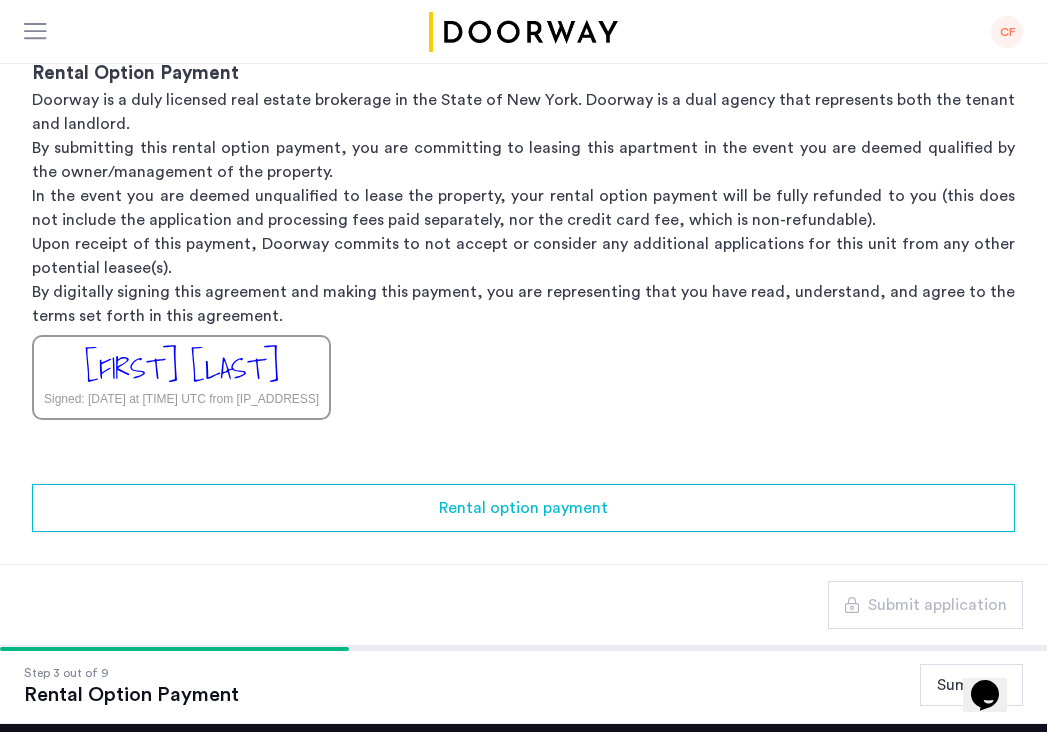 click on "Signed: [DATE] at [TIME] UTC from [IP_ADDRESS]" 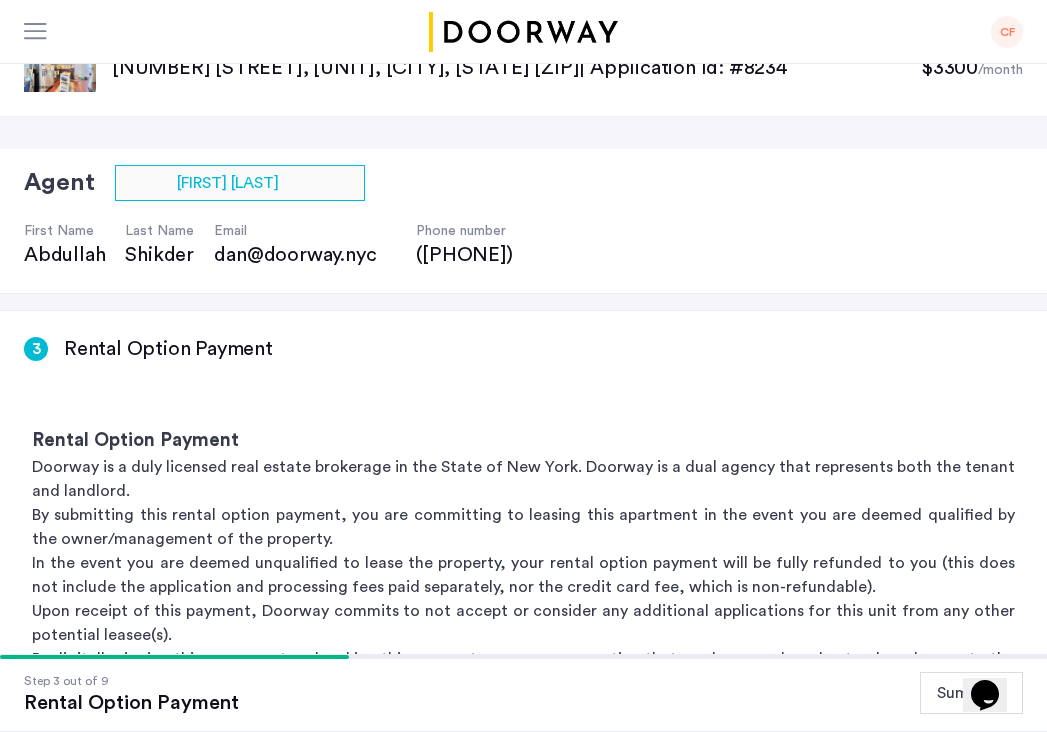 scroll, scrollTop: 41, scrollLeft: 0, axis: vertical 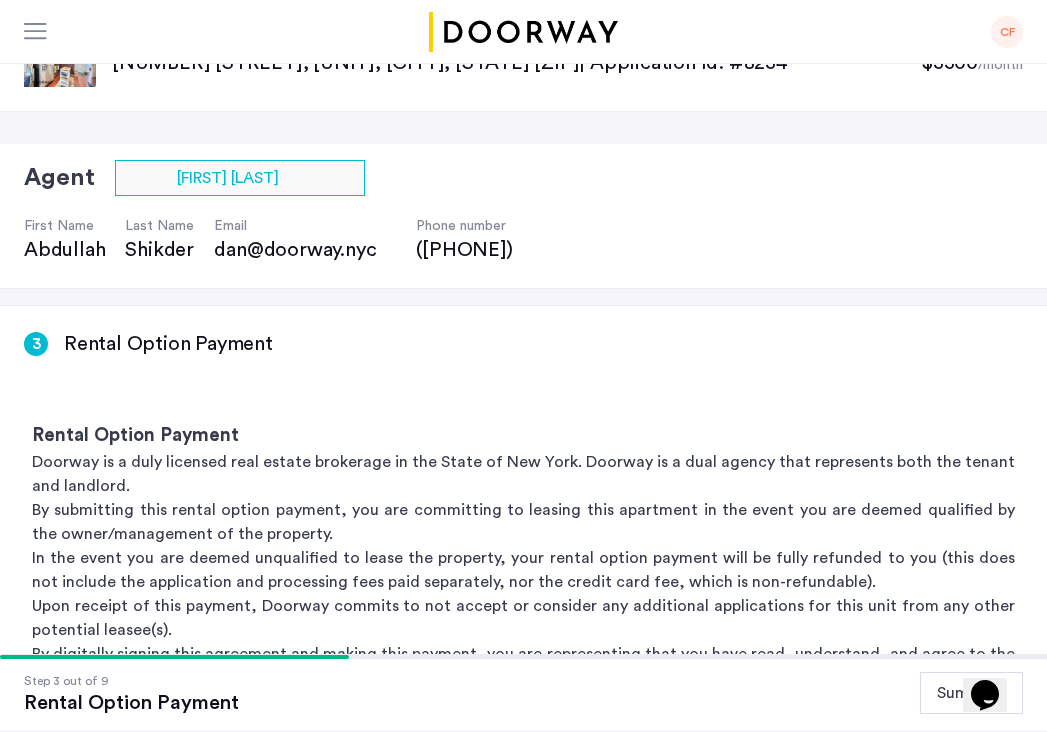 click on "Rental Option Payment" 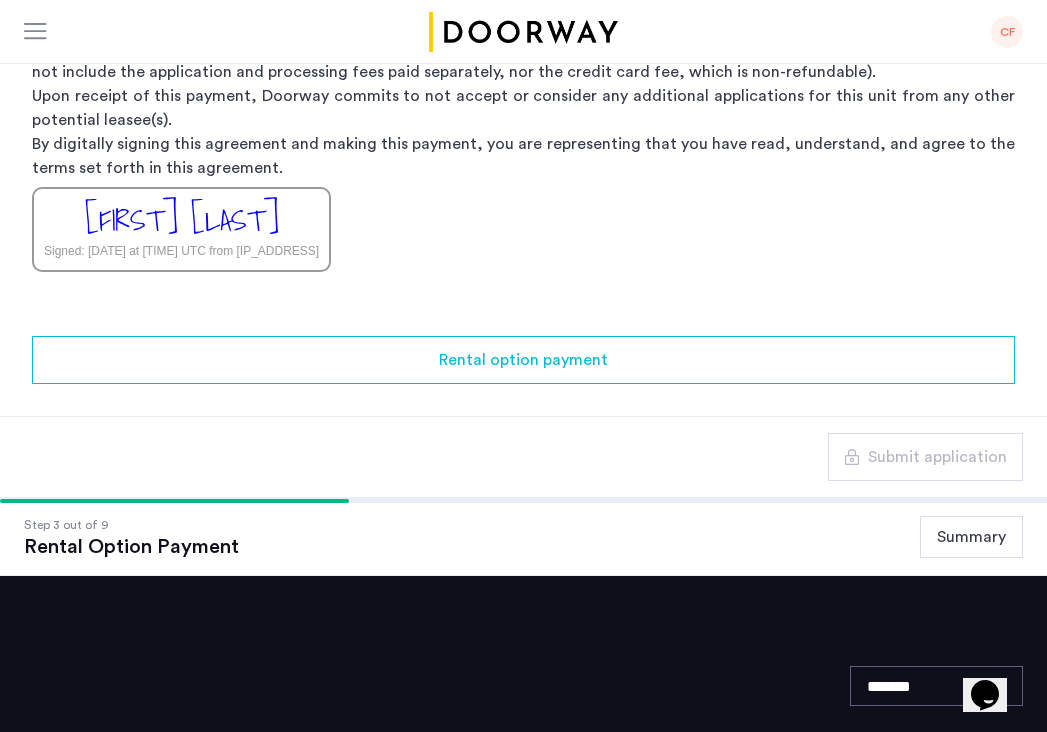 scroll, scrollTop: 567, scrollLeft: 0, axis: vertical 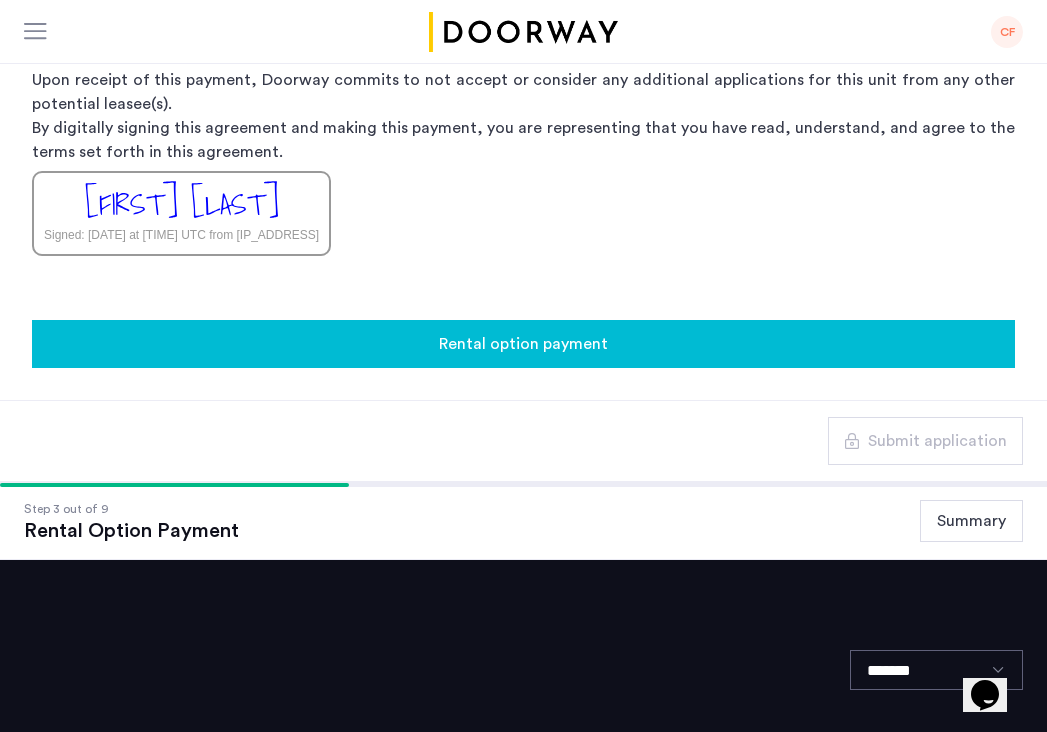 click on "Rental option payment" 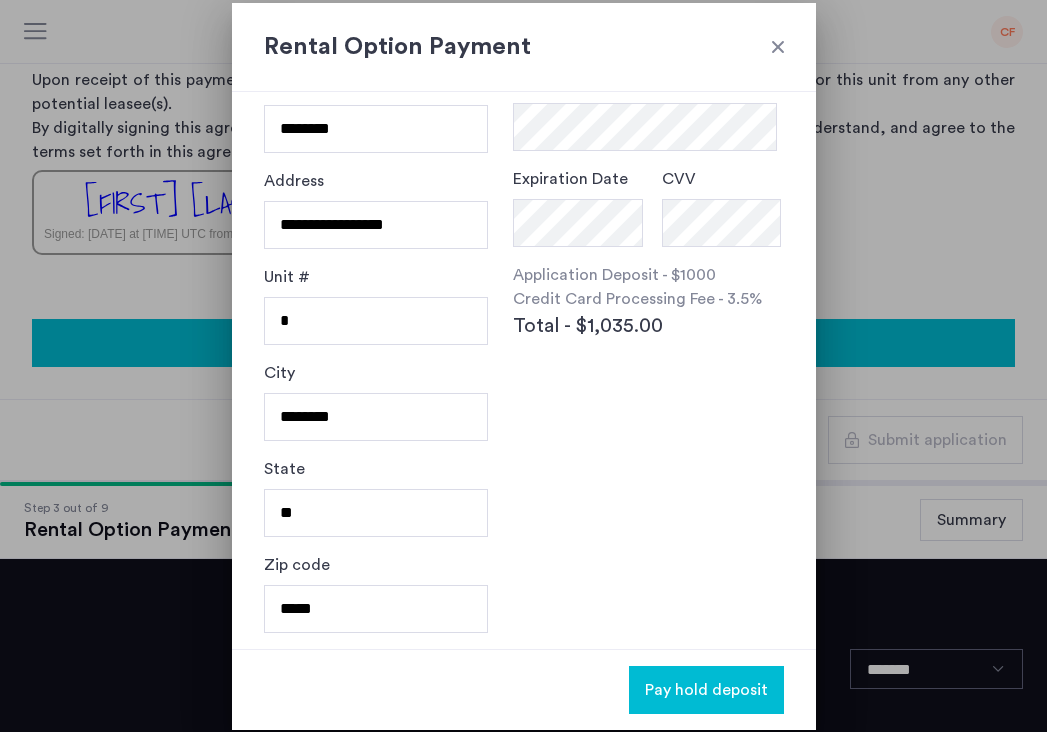 scroll, scrollTop: 0, scrollLeft: 0, axis: both 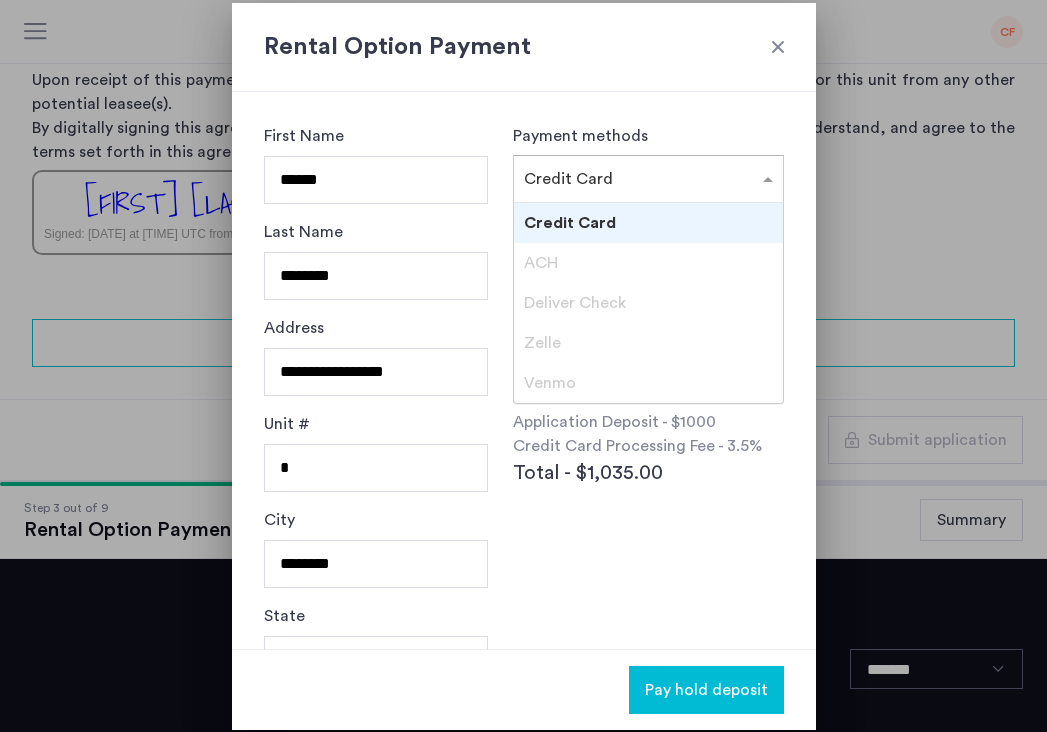 click at bounding box center (628, 175) 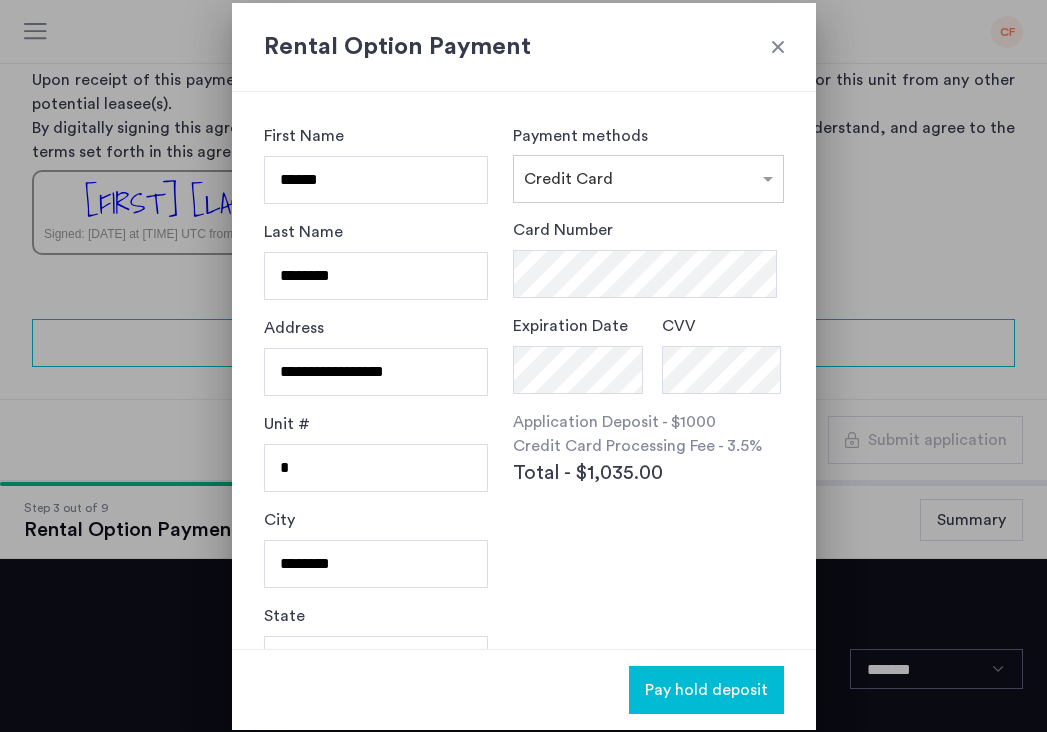 click at bounding box center [778, 47] 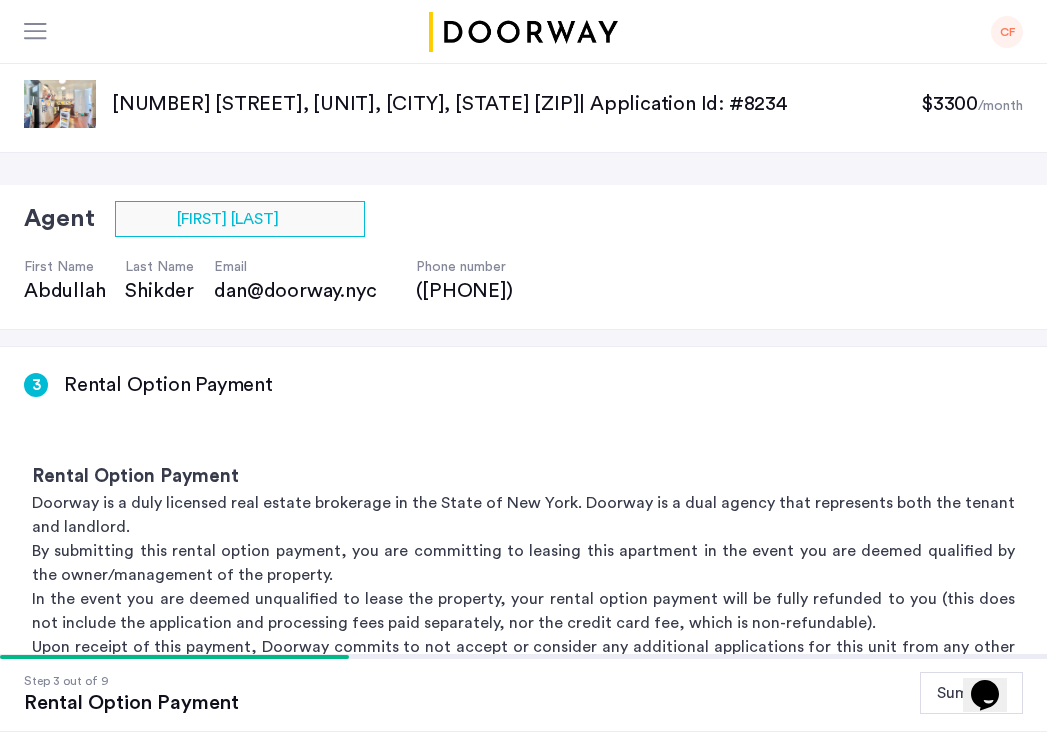 scroll, scrollTop: 671, scrollLeft: 0, axis: vertical 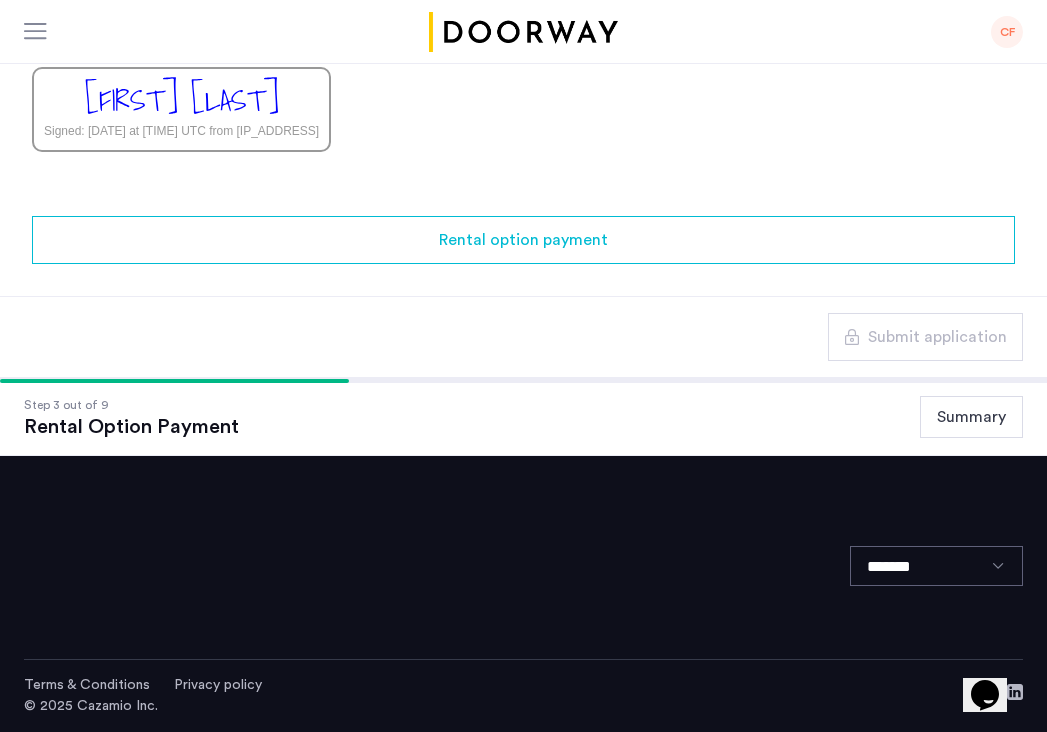 click on "Summary" 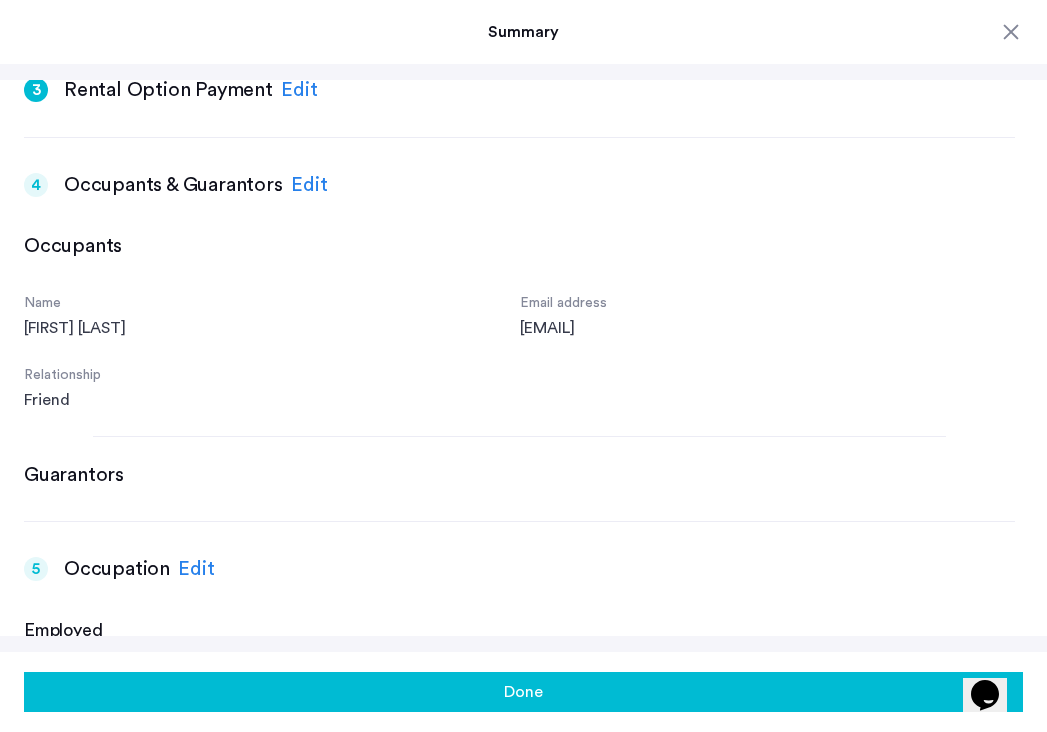 scroll, scrollTop: 437, scrollLeft: 0, axis: vertical 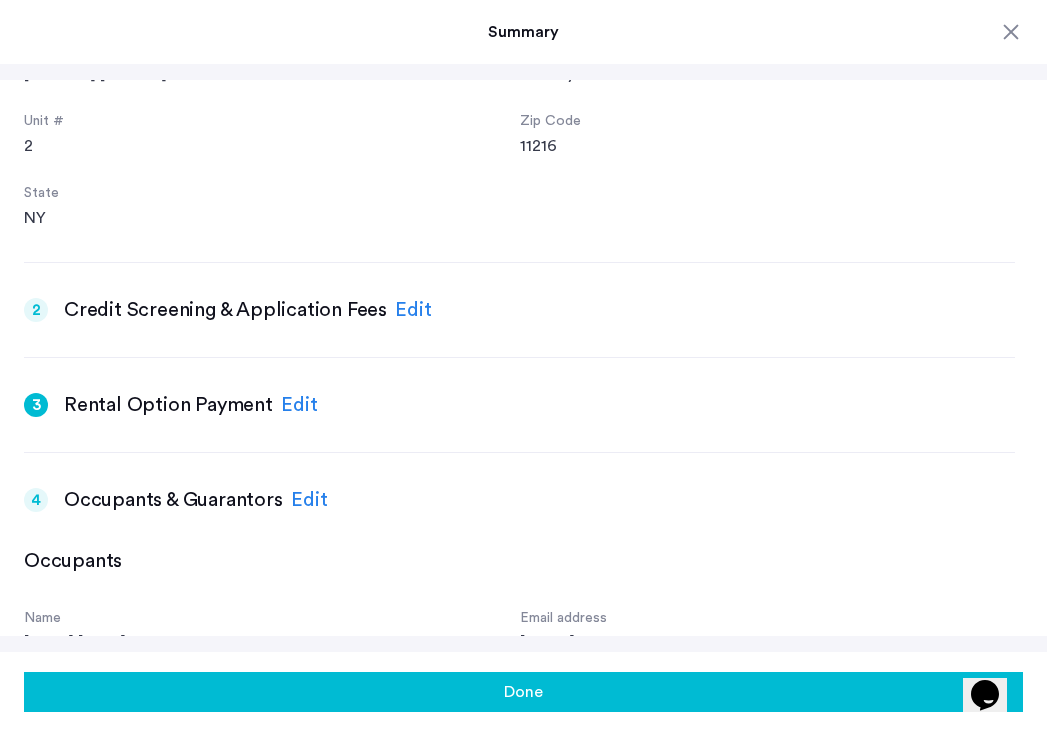 click on "Edit" at bounding box center [413, 310] 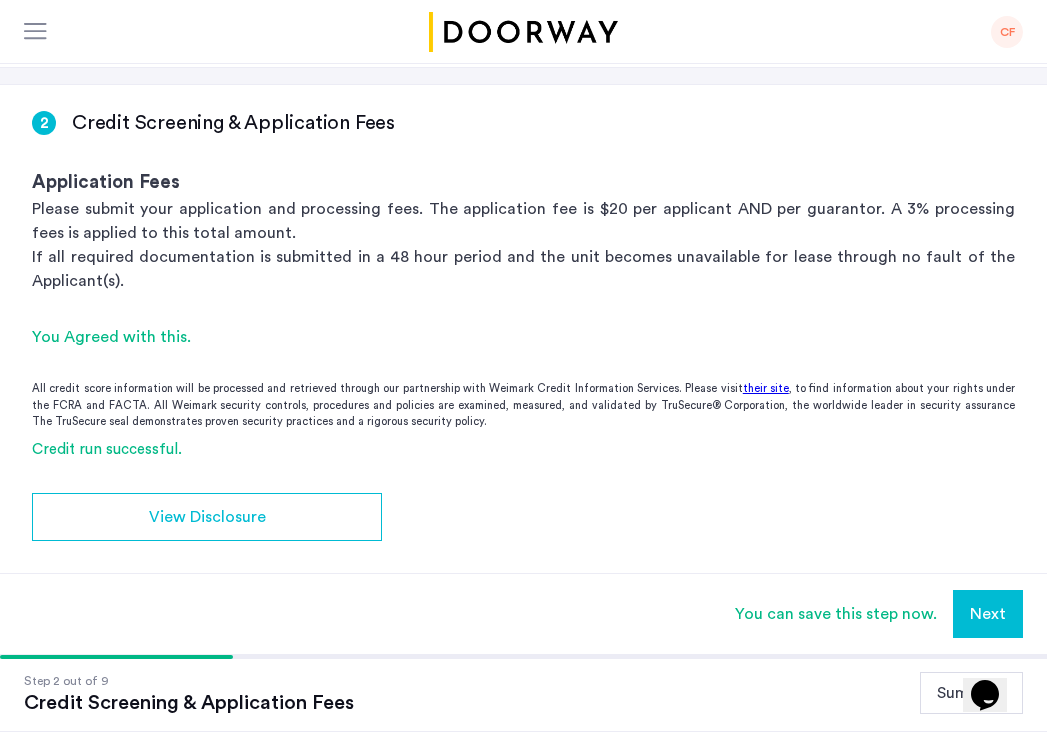 scroll, scrollTop: 236, scrollLeft: 0, axis: vertical 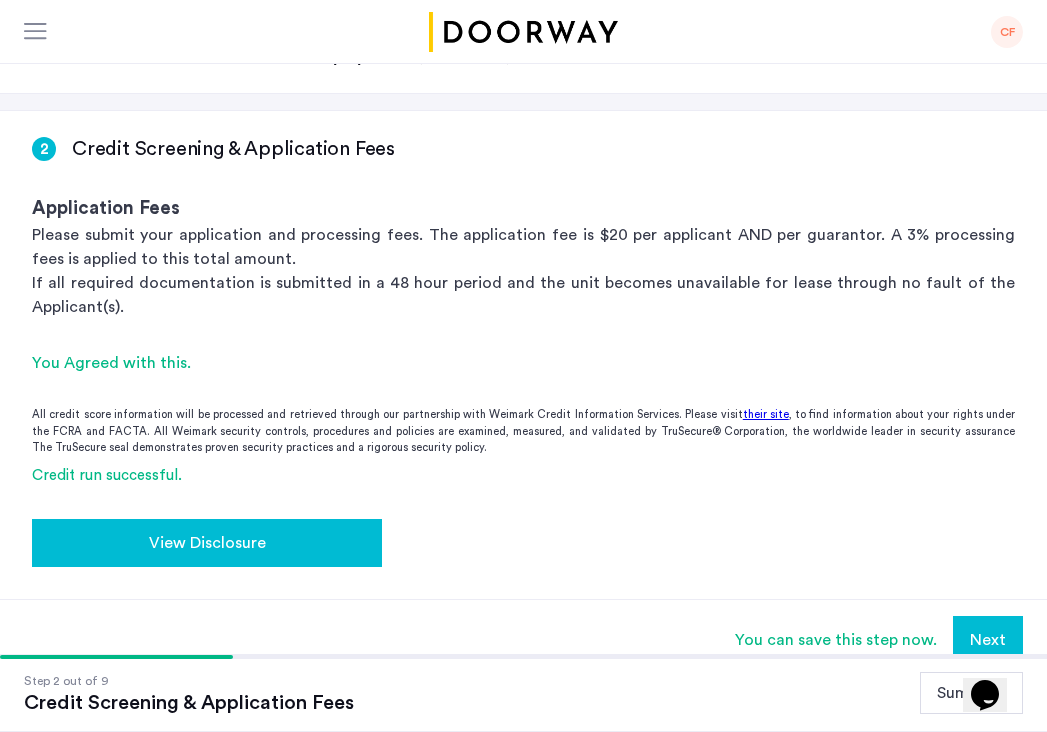 click on "View Disclosure" 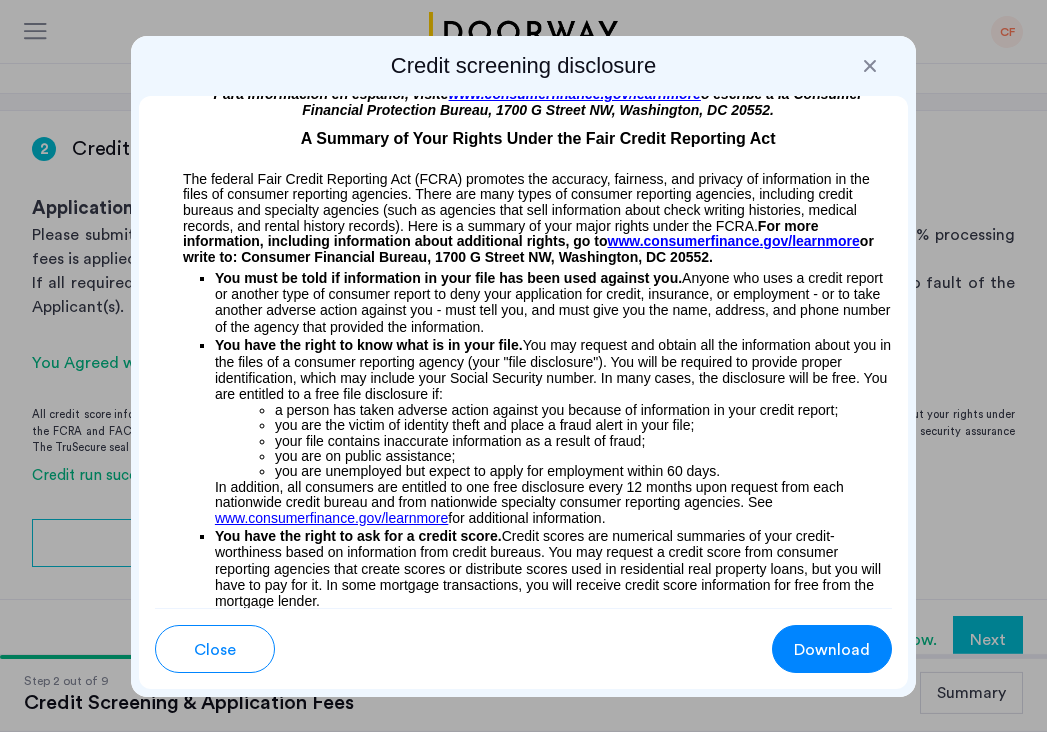 scroll, scrollTop: 0, scrollLeft: 0, axis: both 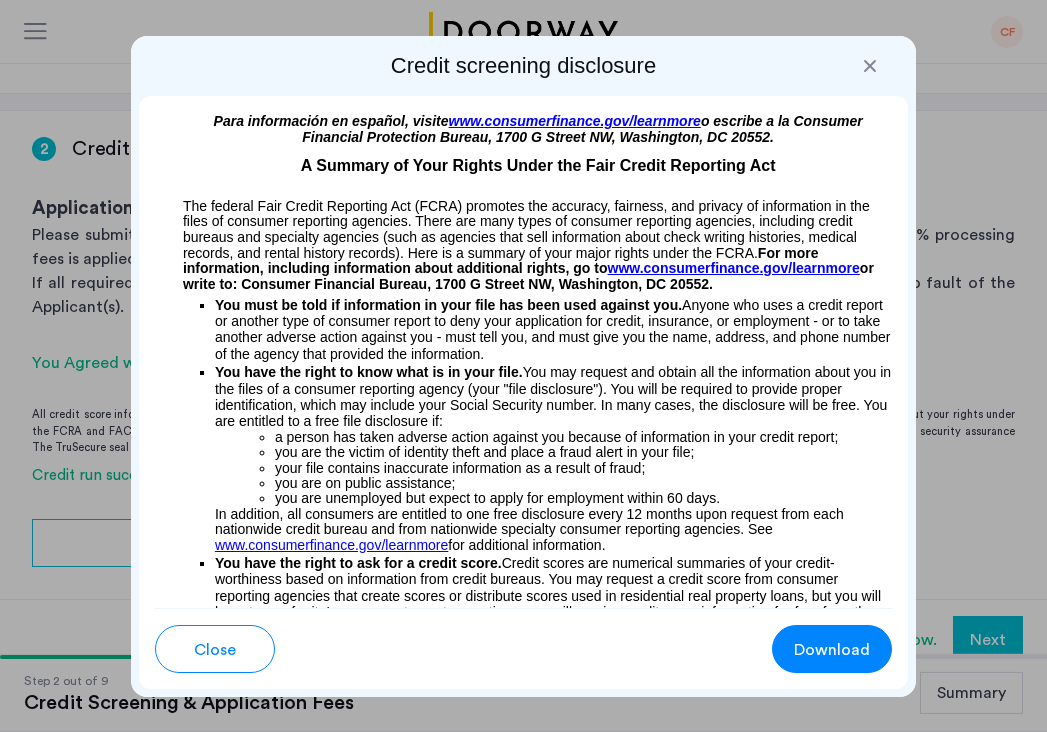 click on "Close" at bounding box center (215, 650) 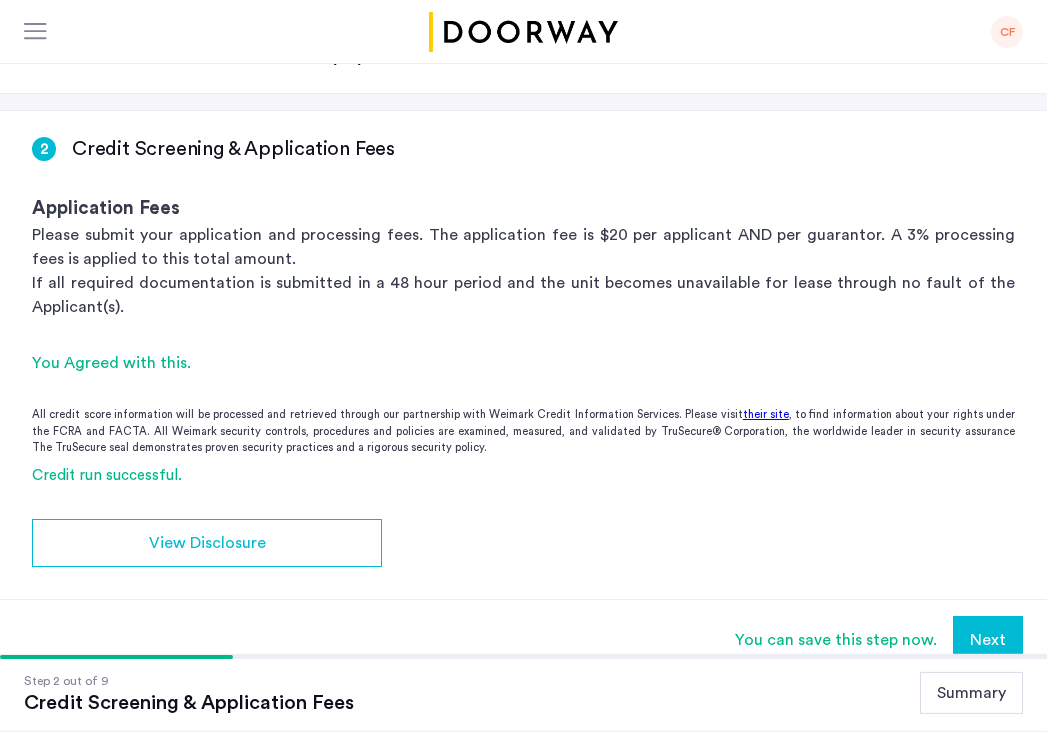 scroll, scrollTop: 236, scrollLeft: 0, axis: vertical 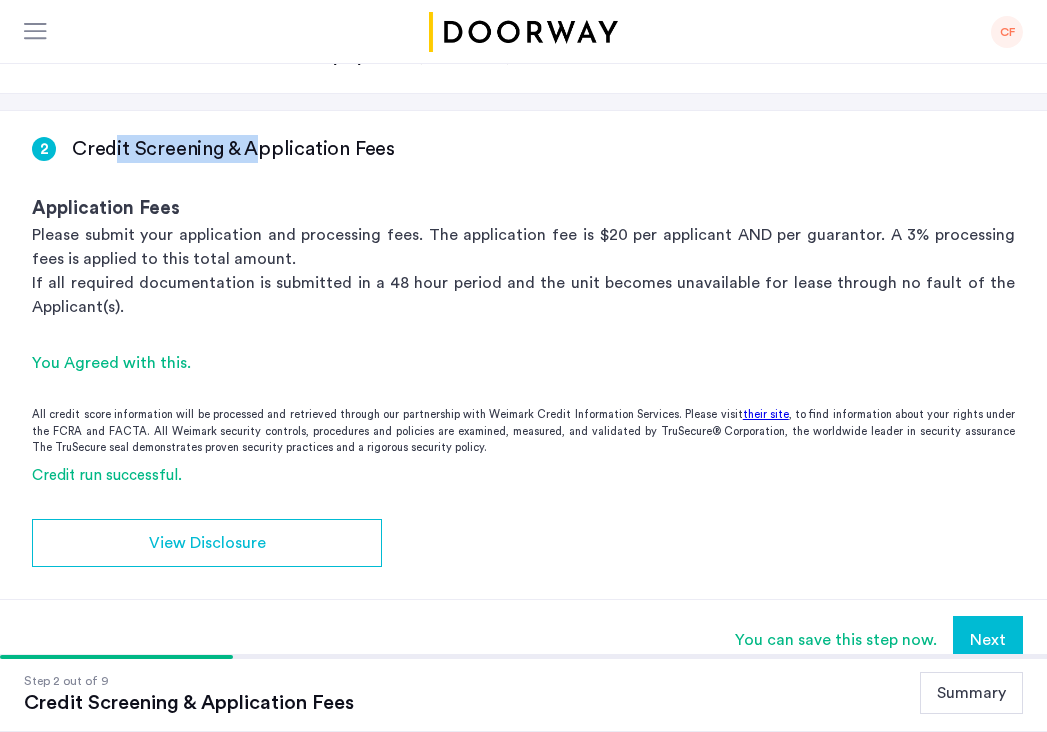 drag, startPoint x: 113, startPoint y: 142, endPoint x: 255, endPoint y: 142, distance: 142 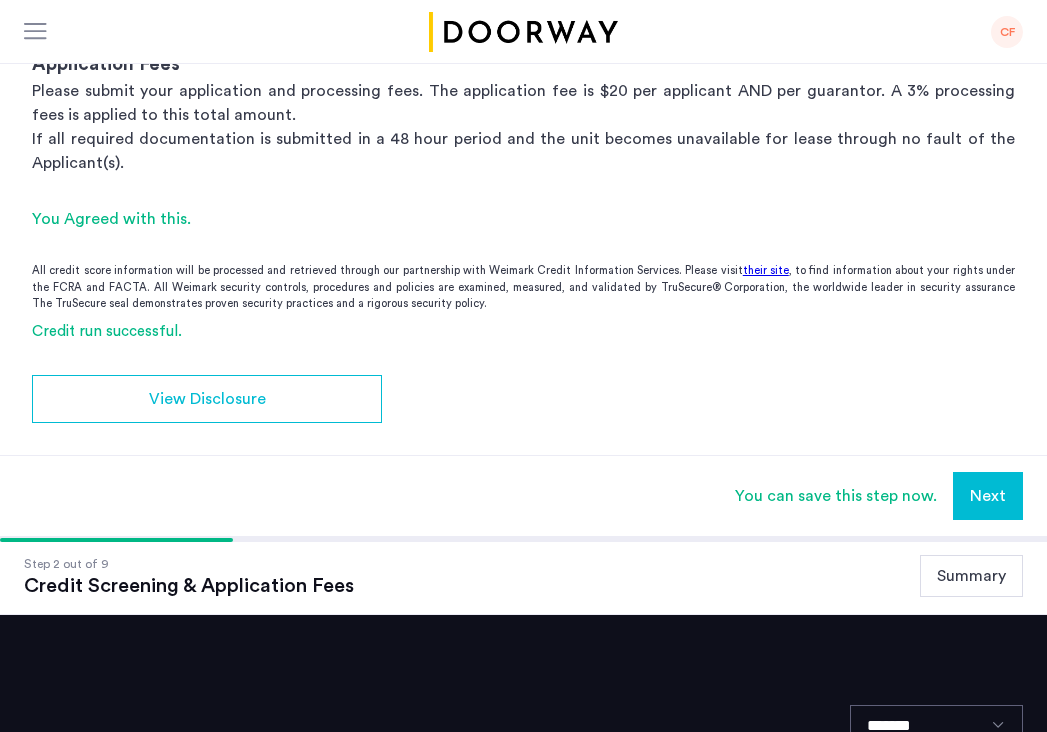 scroll, scrollTop: 382, scrollLeft: 0, axis: vertical 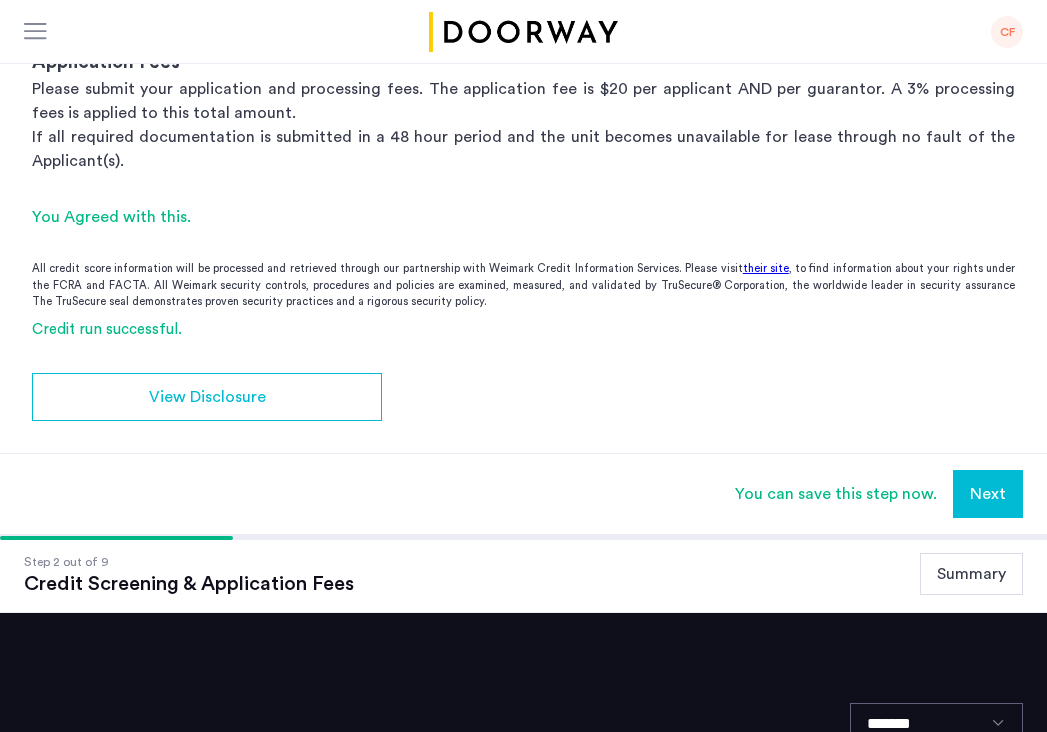 click on "Next" at bounding box center [988, 494] 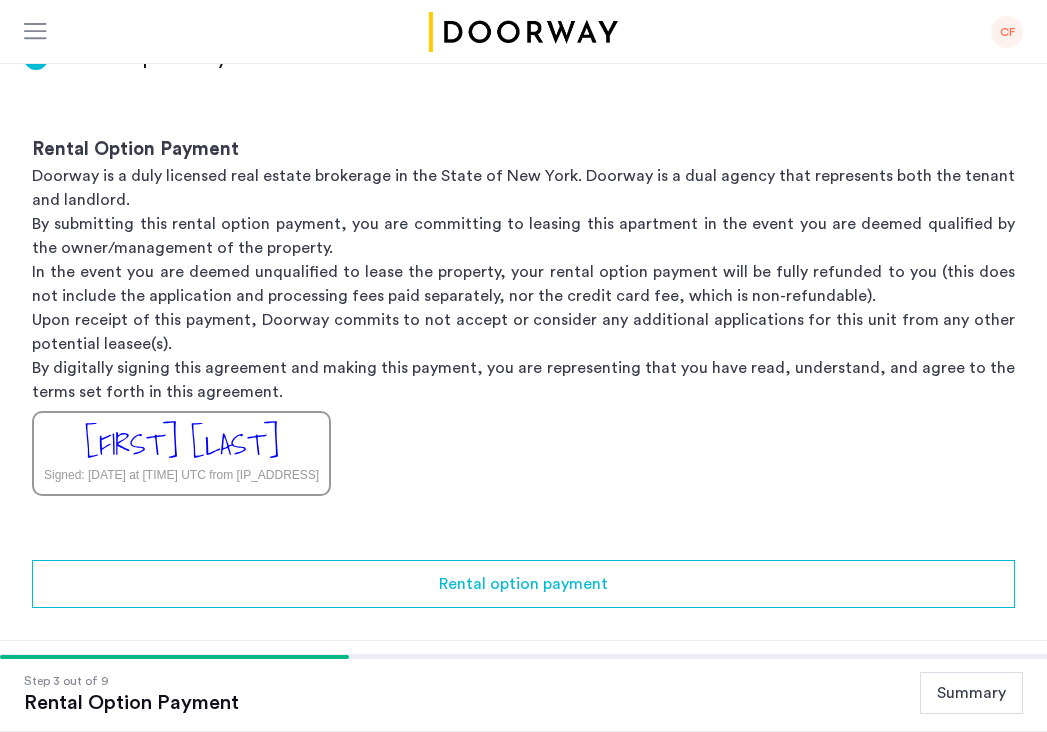 scroll, scrollTop: 347, scrollLeft: 0, axis: vertical 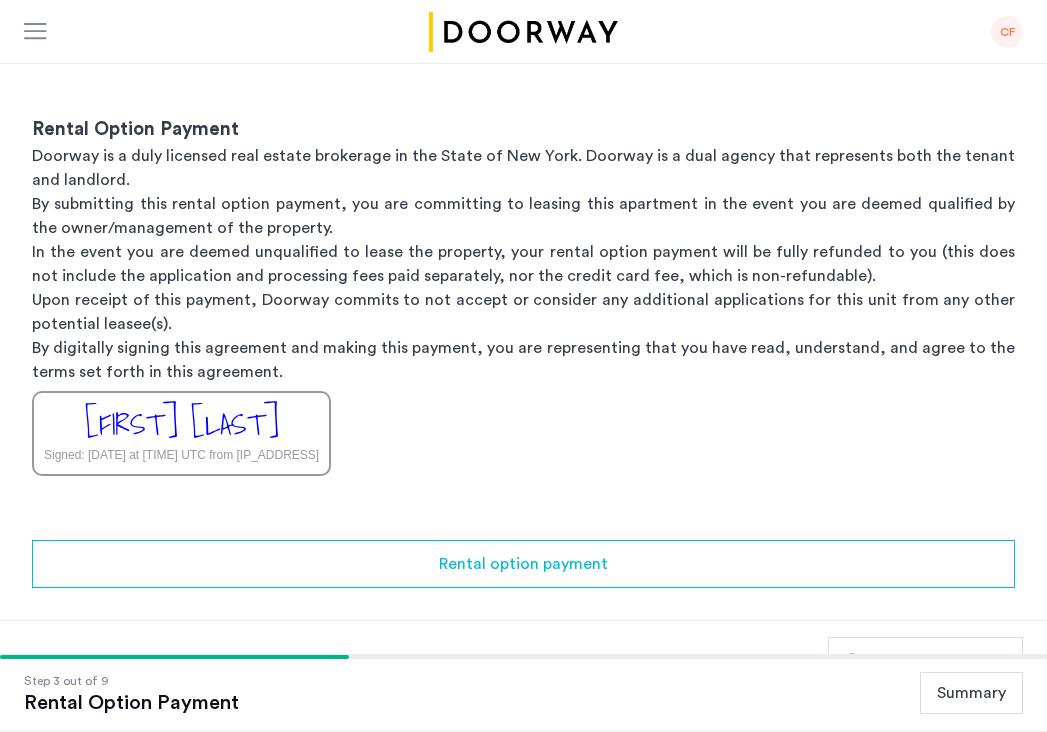 drag, startPoint x: 128, startPoint y: 434, endPoint x: 112, endPoint y: 430, distance: 16.492422 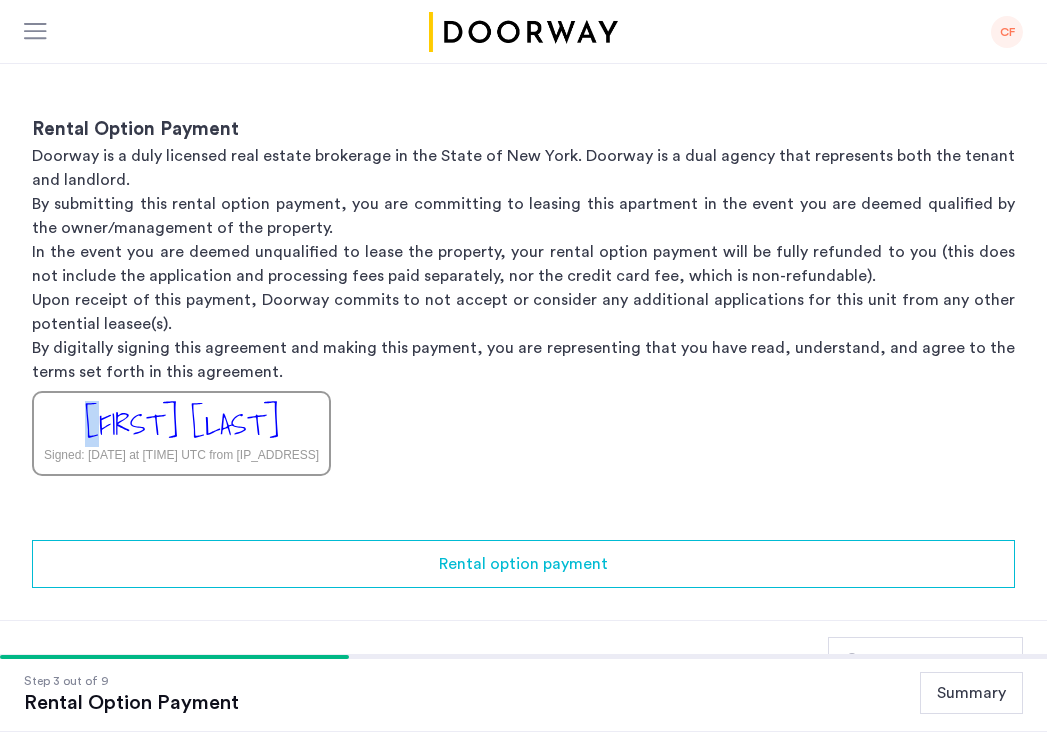 click on "[FIRST] [LAST]" 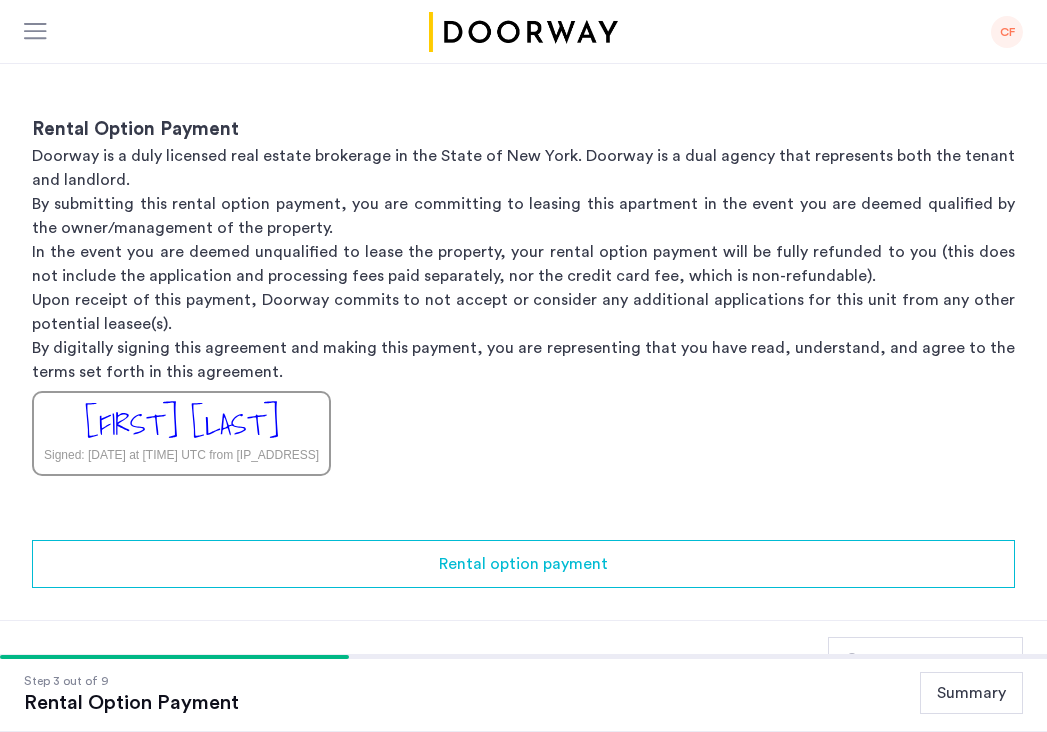 drag, startPoint x: 112, startPoint y: 430, endPoint x: 283, endPoint y: 429, distance: 171.00293 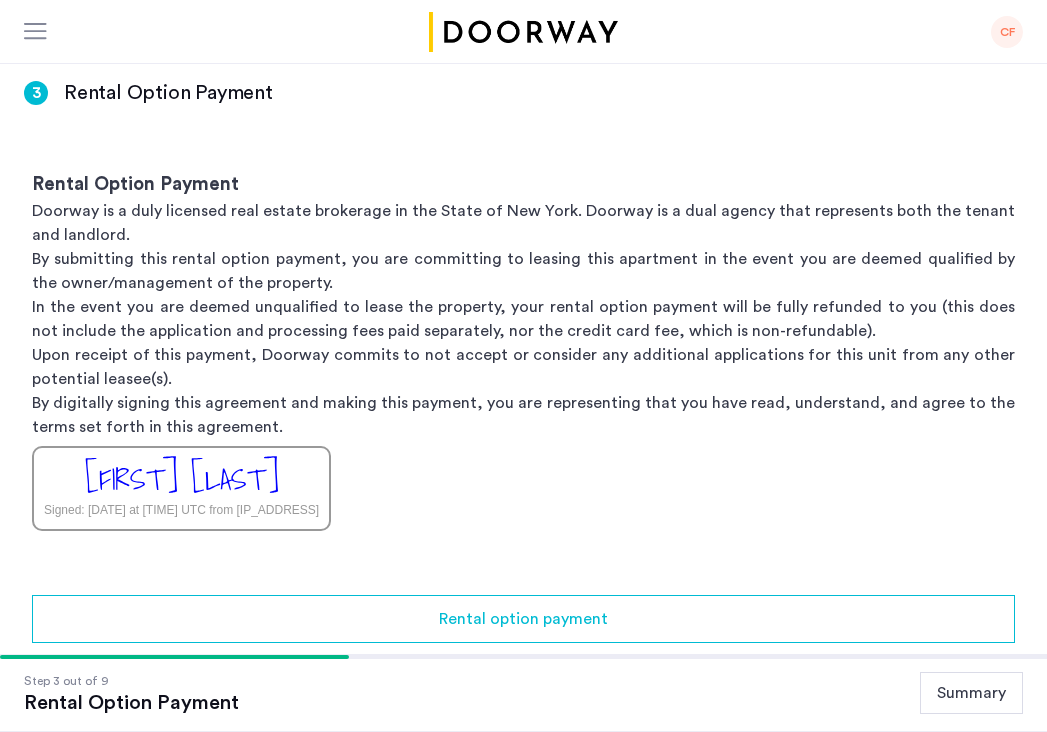 scroll, scrollTop: 473, scrollLeft: 0, axis: vertical 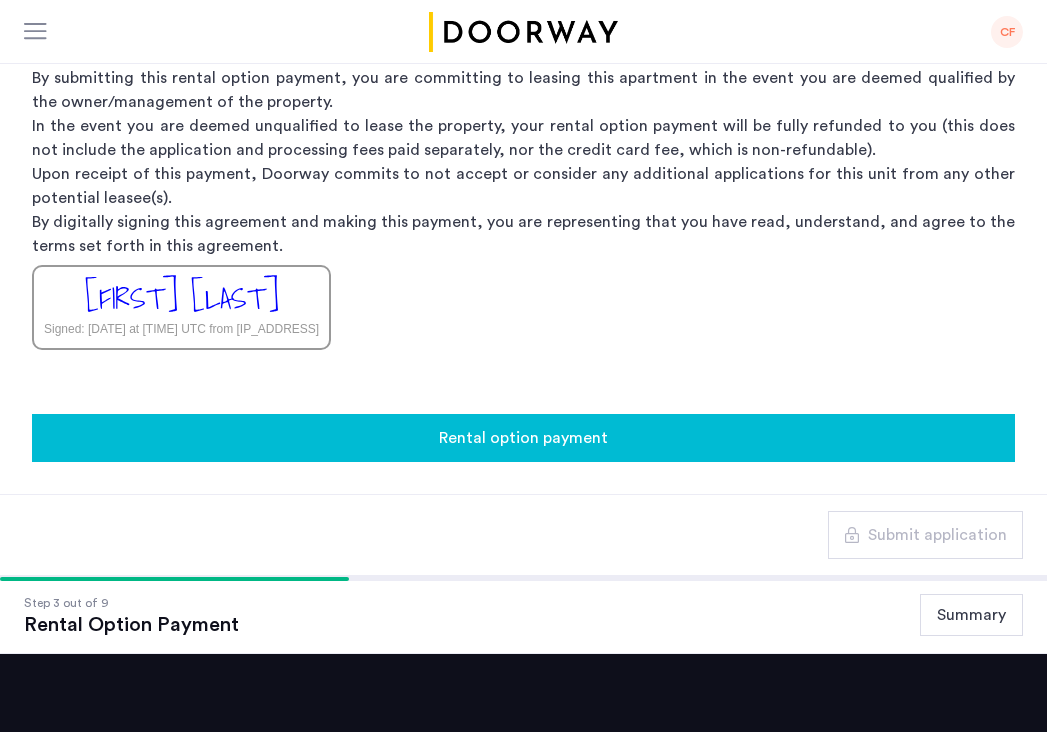 click on "Rental option payment" 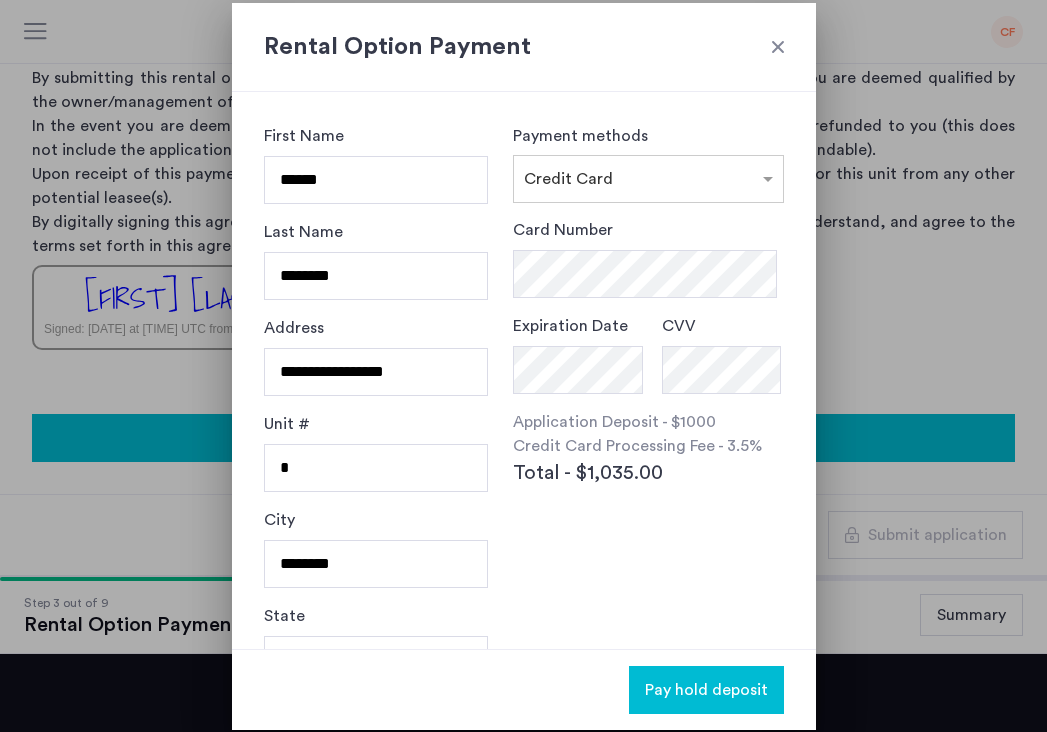 scroll, scrollTop: 0, scrollLeft: 0, axis: both 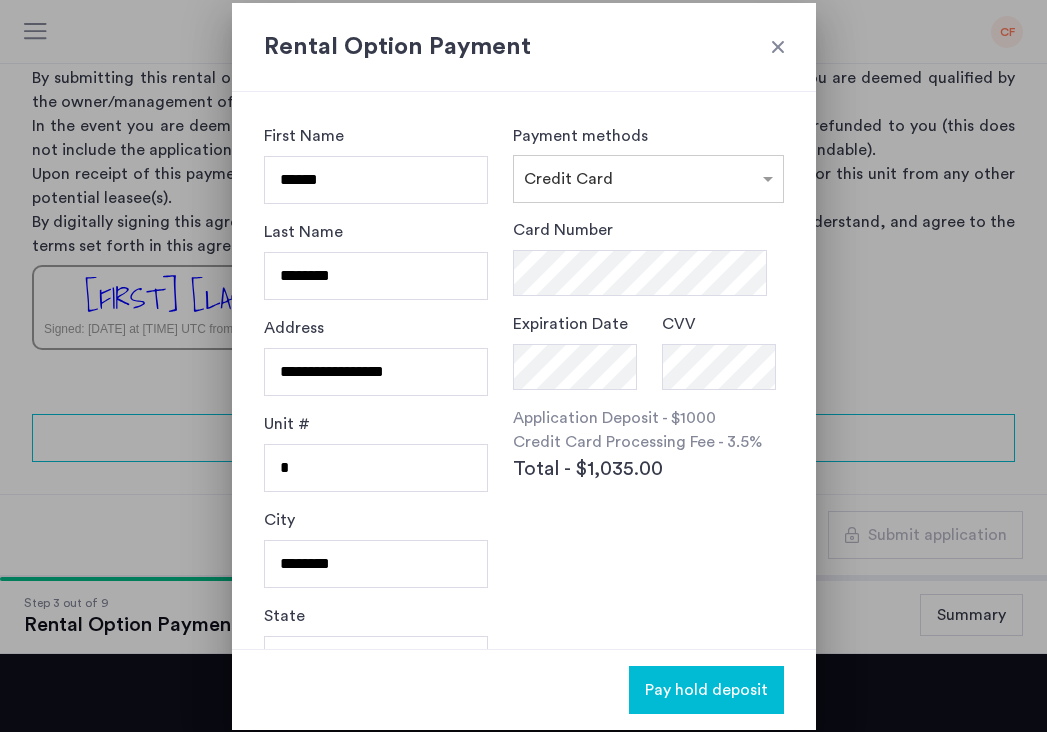 click at bounding box center [778, 47] 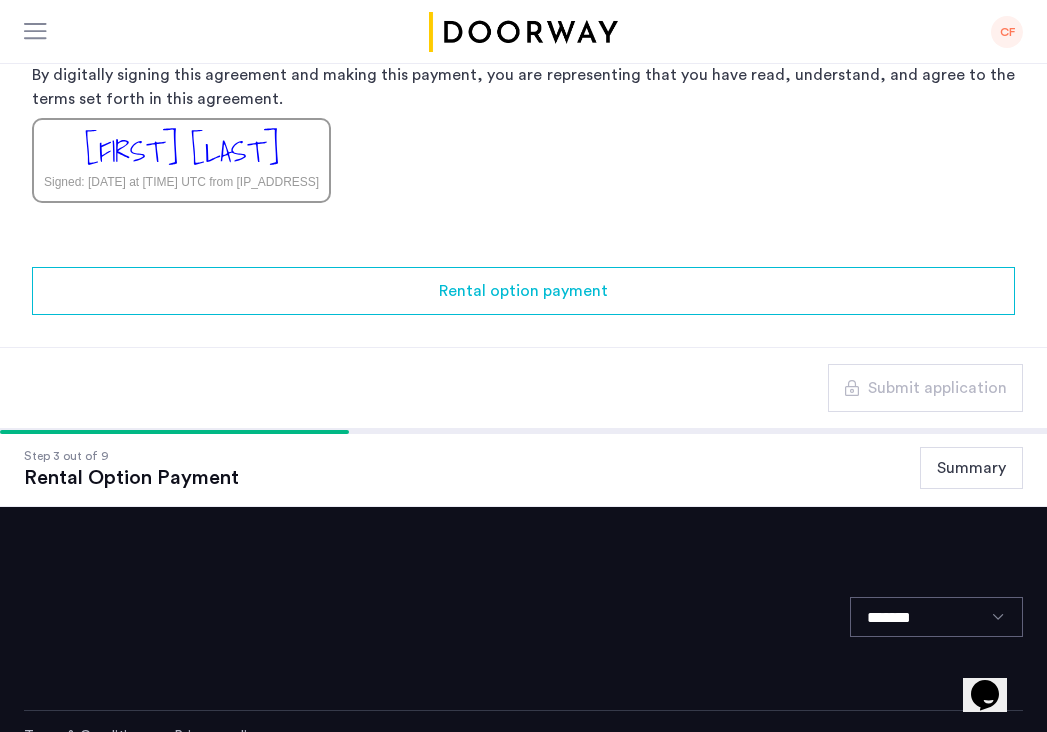 scroll, scrollTop: 671, scrollLeft: 0, axis: vertical 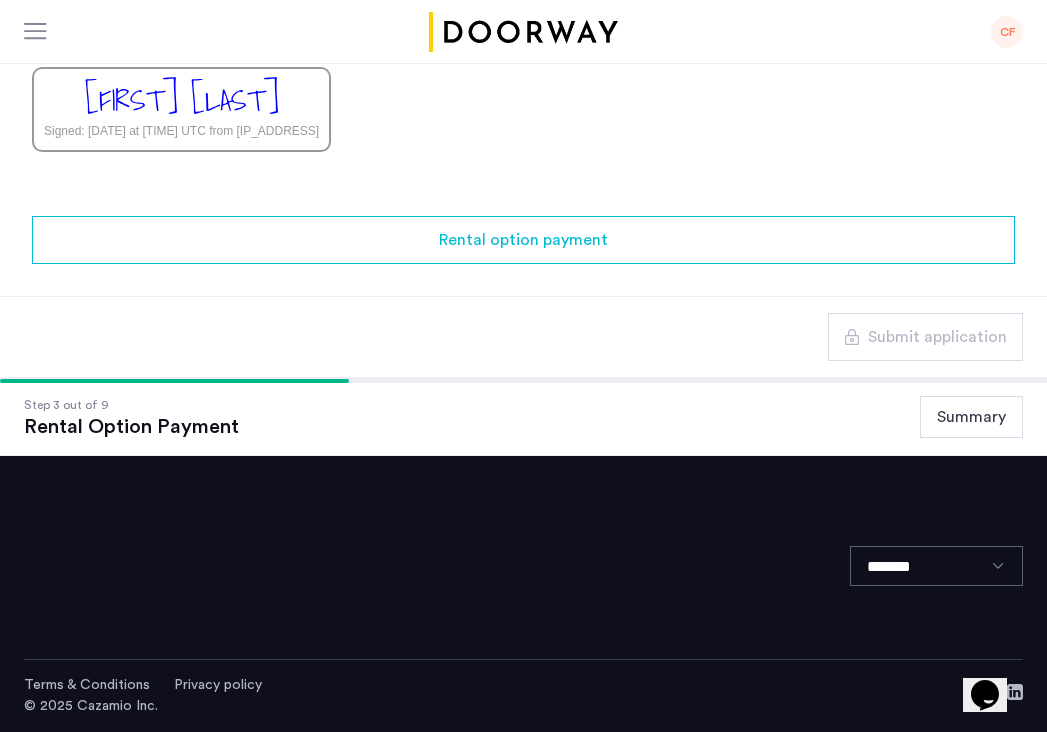 click on "Opens Chat This icon Opens the chat window." at bounding box center [995, 660] 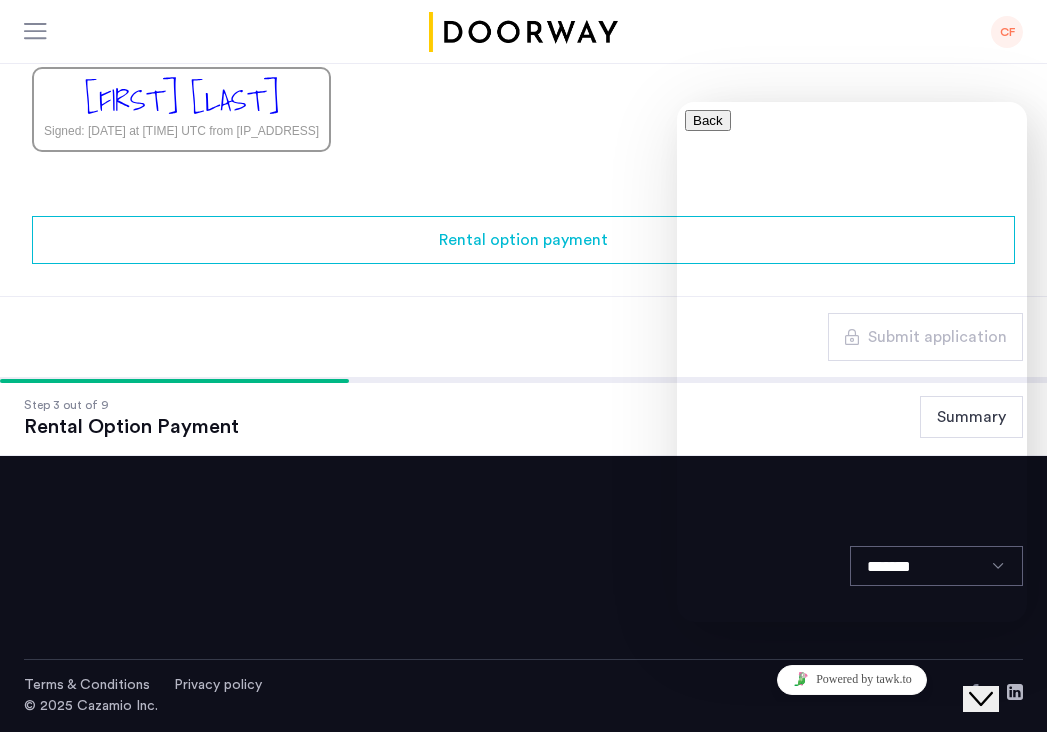 click on "*  Name" at bounding box center (866, 735) 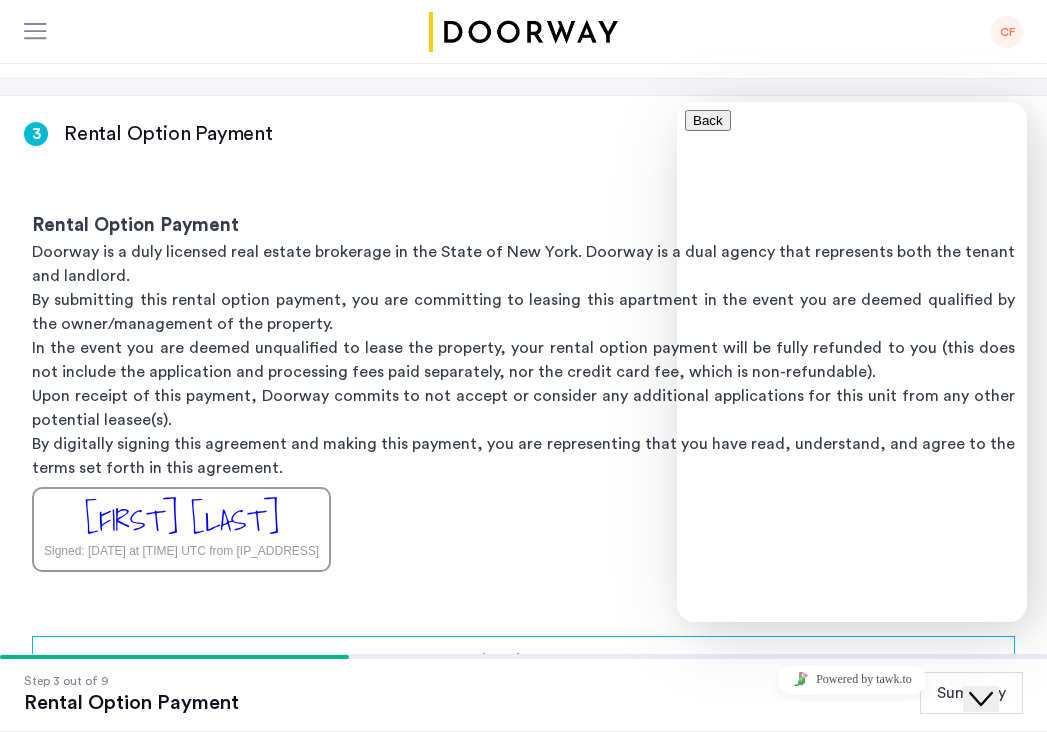 scroll, scrollTop: 238, scrollLeft: 0, axis: vertical 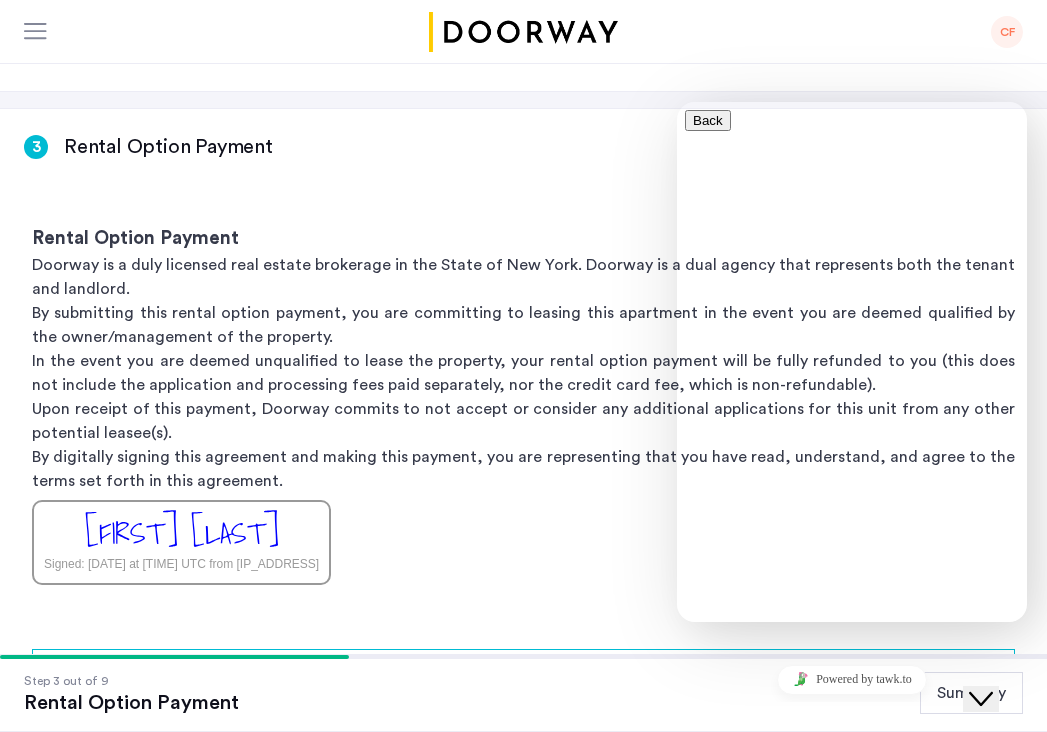 type on "**********" 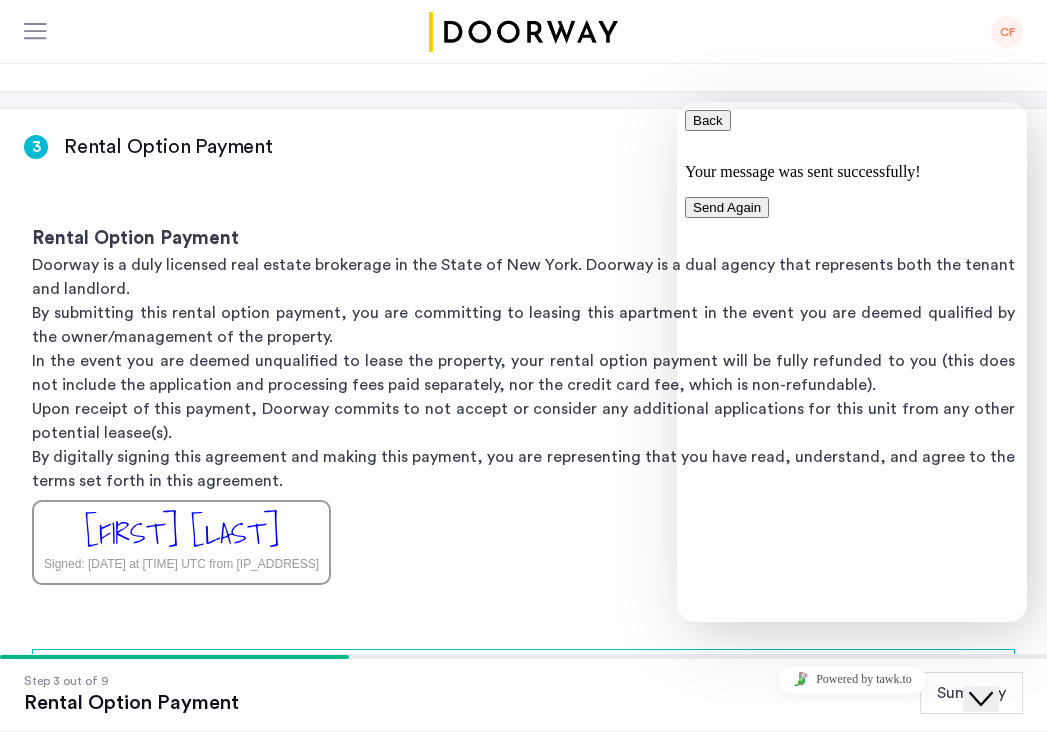 click on "Back" at bounding box center (708, 120) 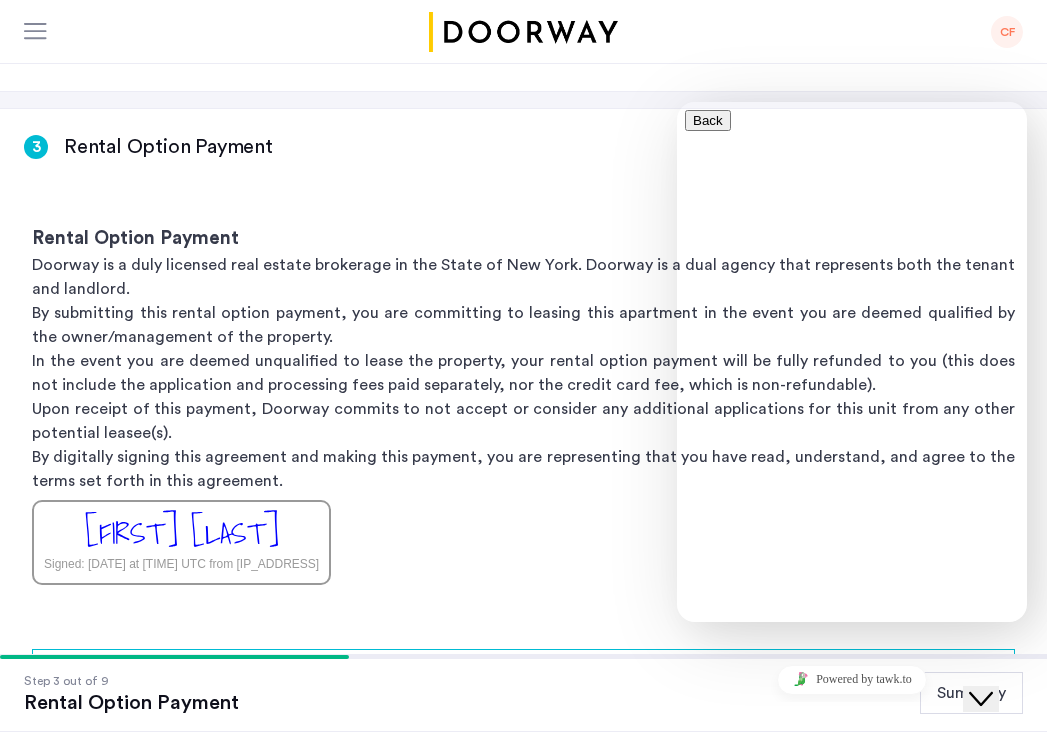 click on "Upon receipt of this payment, Doorway commits to not accept or consider any additional applications for this unit from any other potential leasee(s)." 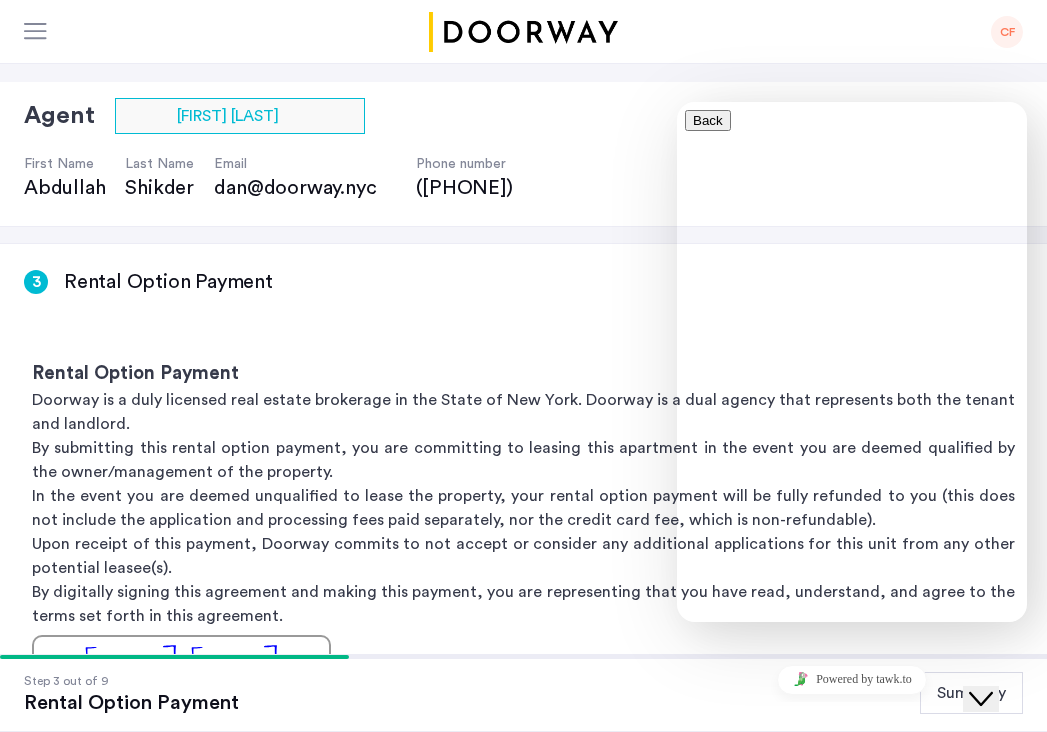 scroll, scrollTop: 0, scrollLeft: 0, axis: both 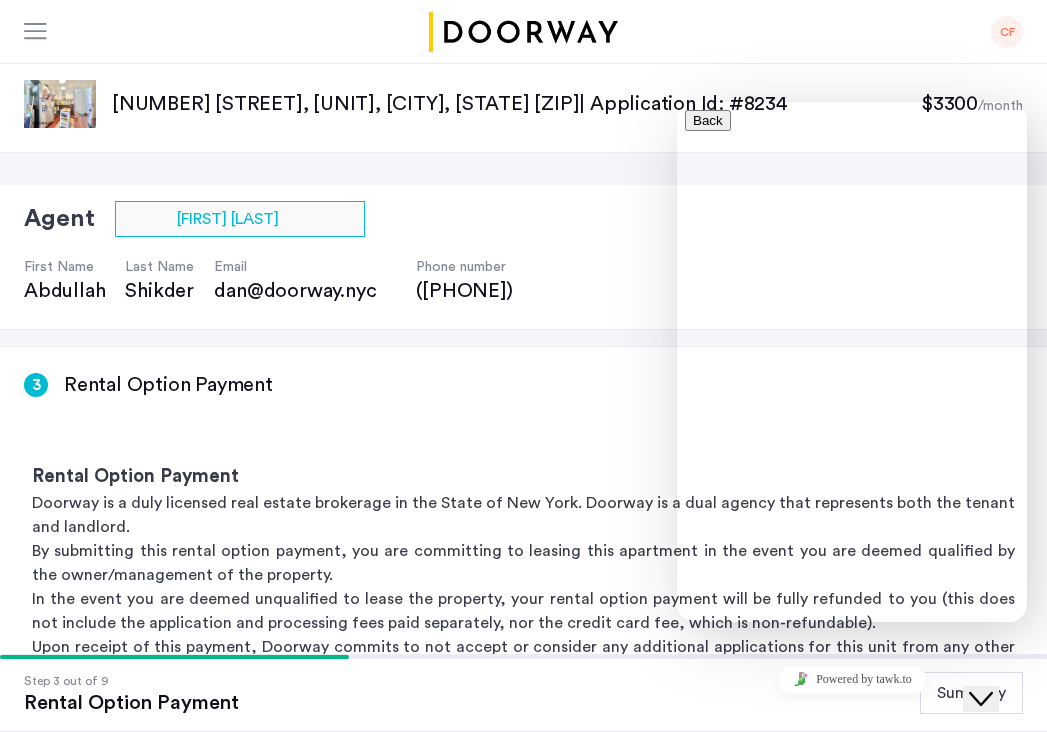 click at bounding box center [693, 930] 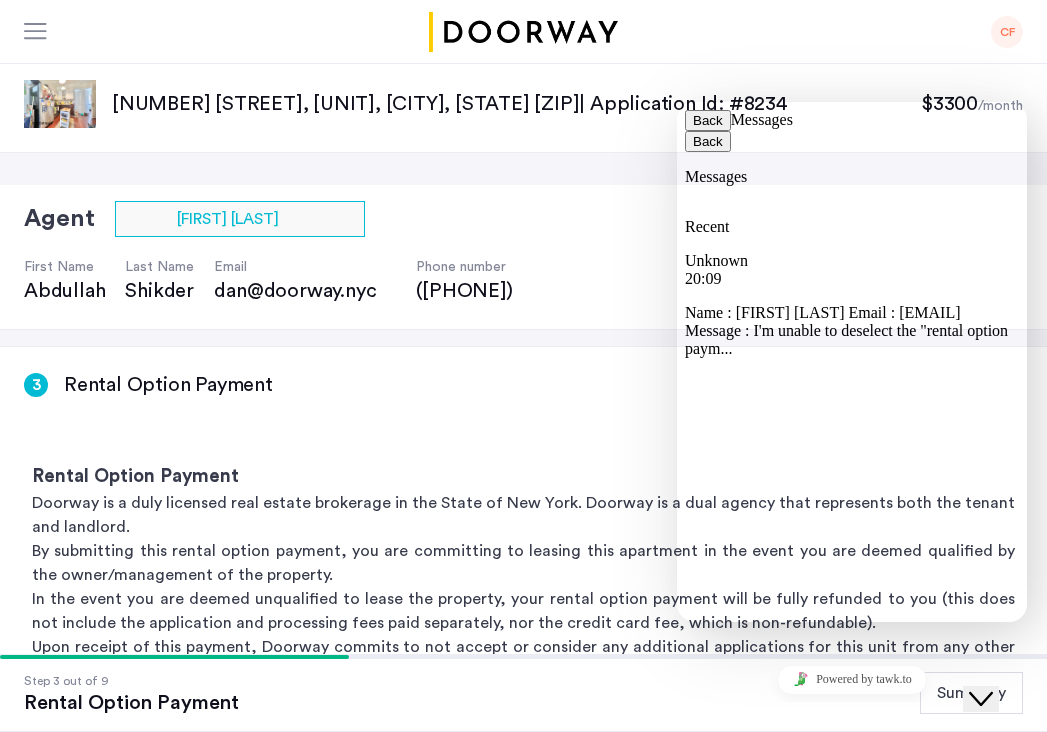 click on "Close Chat This icon closes the chat window." 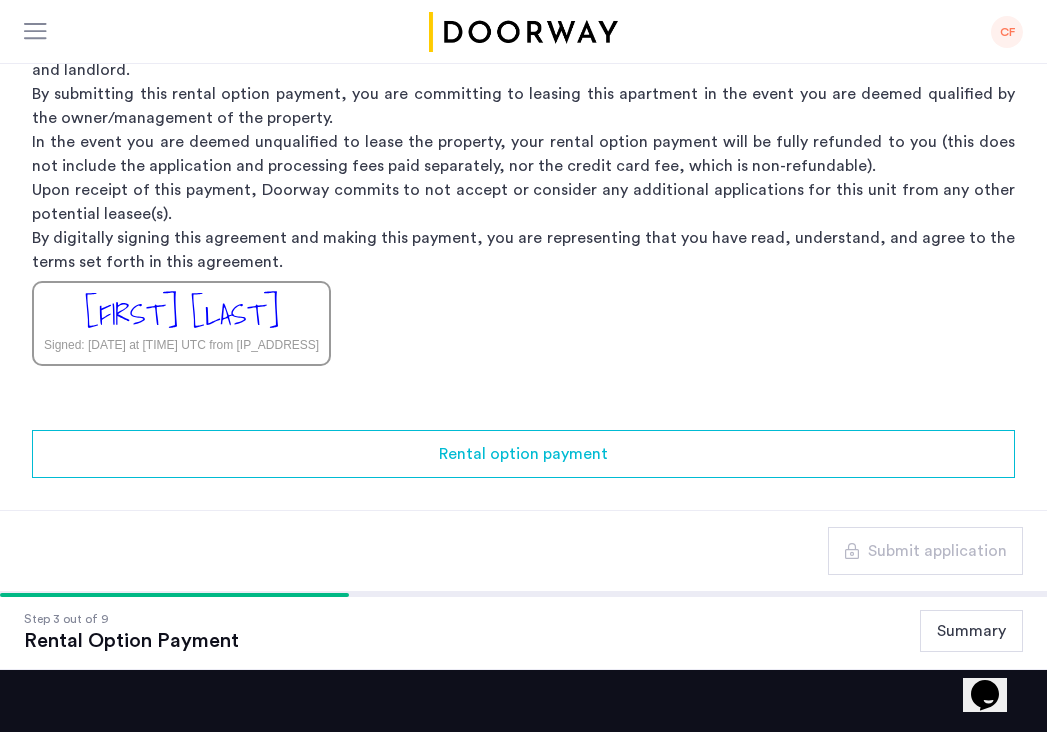 scroll, scrollTop: 452, scrollLeft: 0, axis: vertical 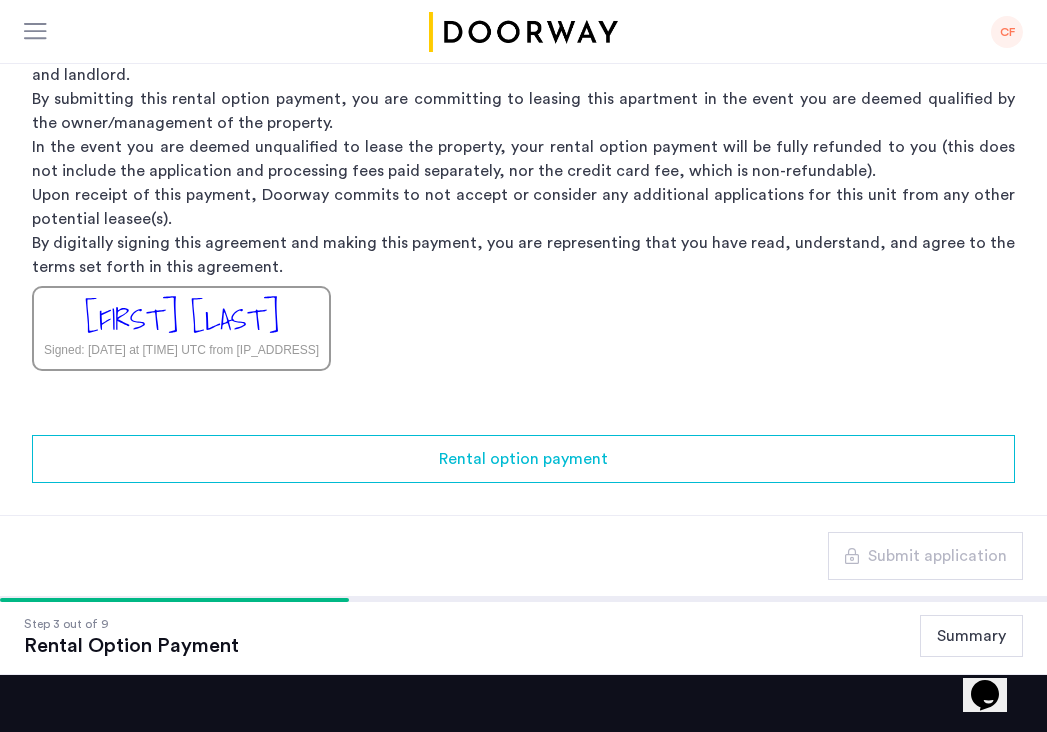 click on "[FIRST] [LAST]" 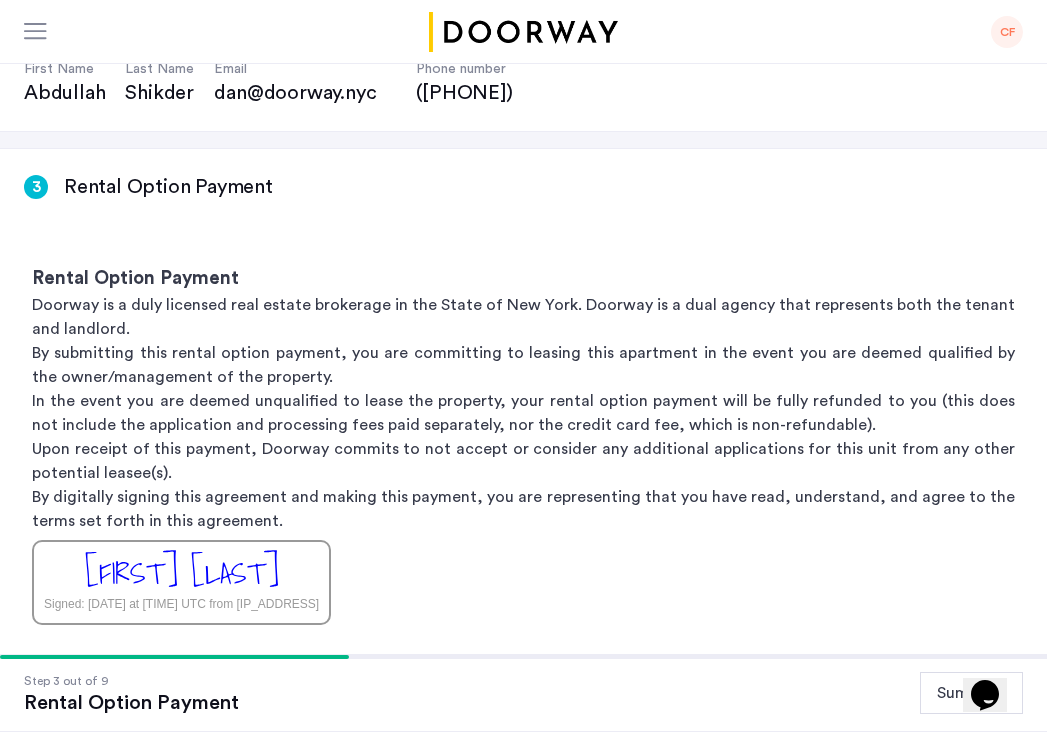 scroll, scrollTop: 181, scrollLeft: 0, axis: vertical 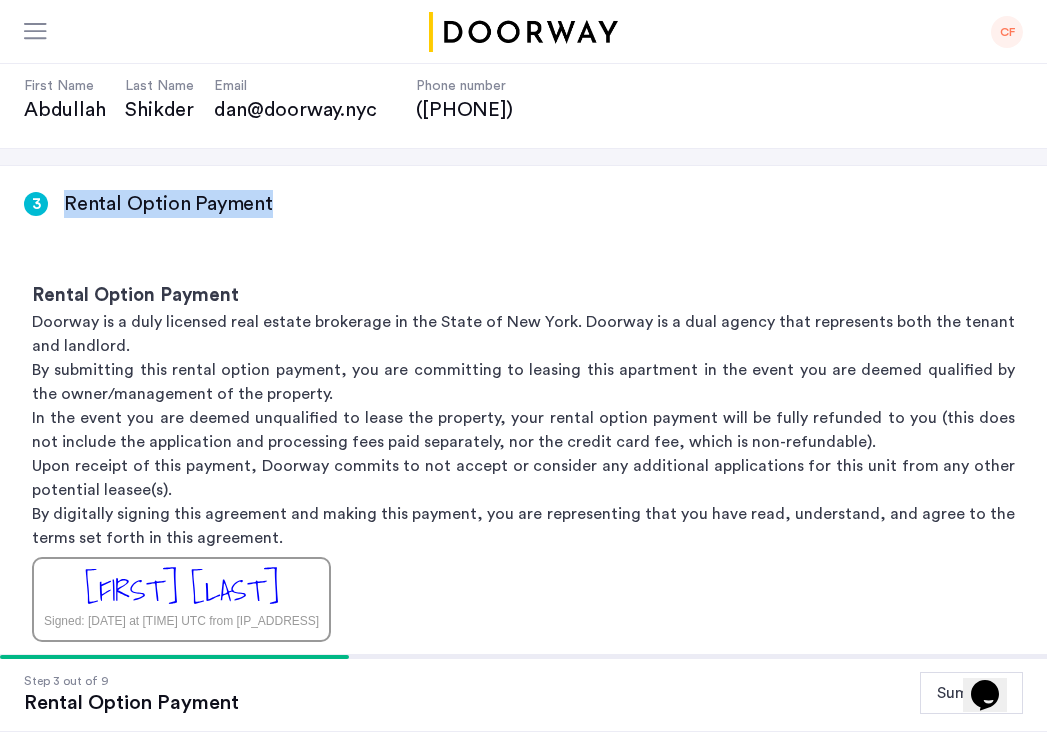 drag, startPoint x: 337, startPoint y: 204, endPoint x: 62, endPoint y: 207, distance: 275.01636 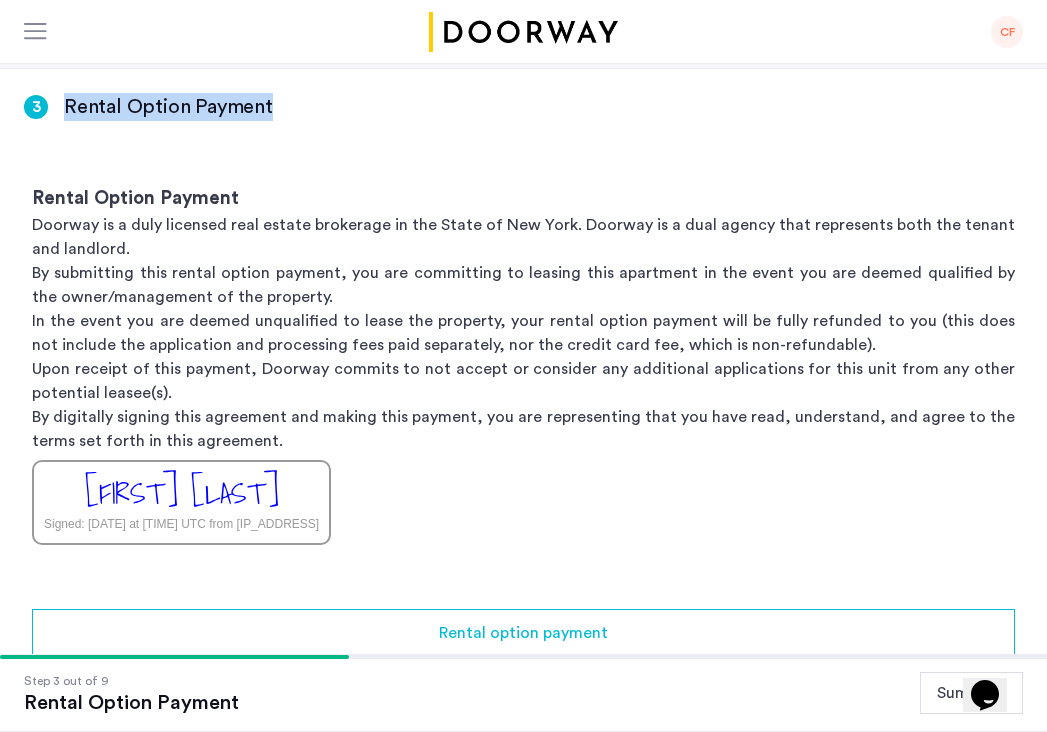 scroll, scrollTop: 289, scrollLeft: 0, axis: vertical 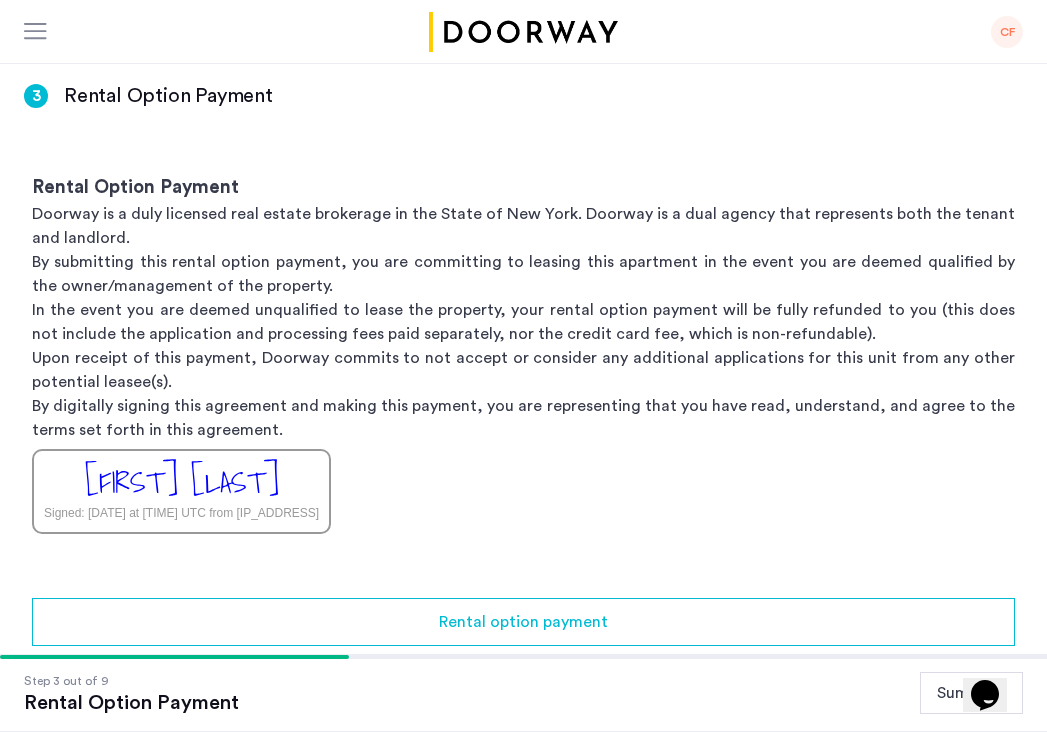 click on "[FIRST] [LAST]" 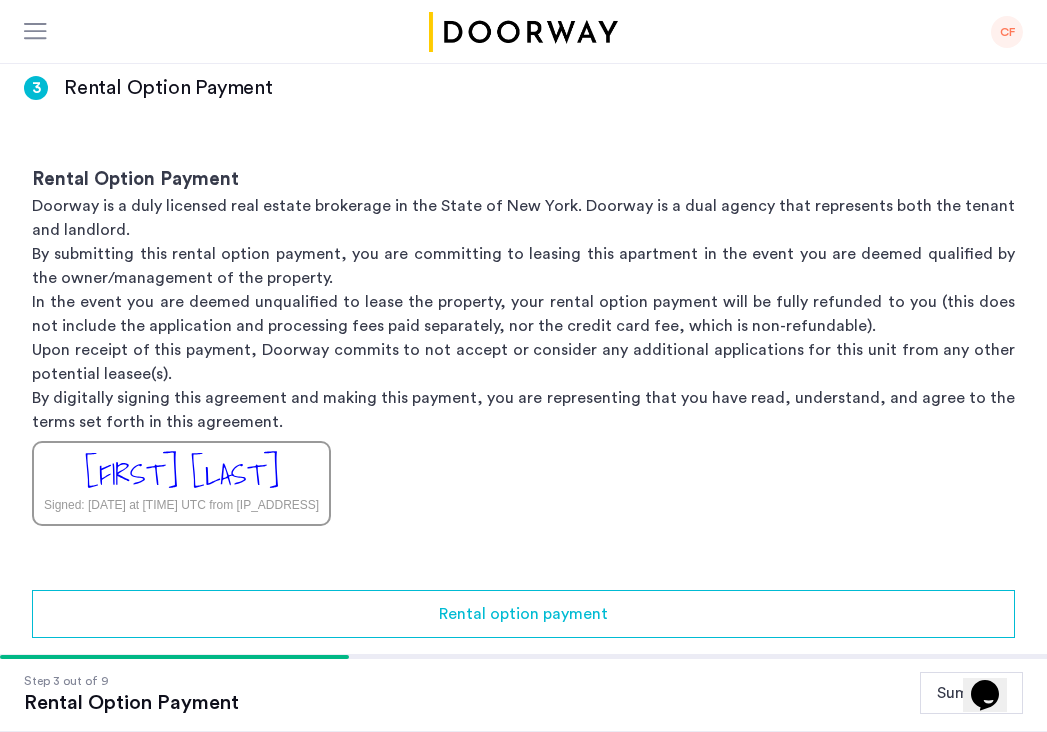 click on "Signed: [DATE] at [TIME] UTC from [IP_ADDRESS]" 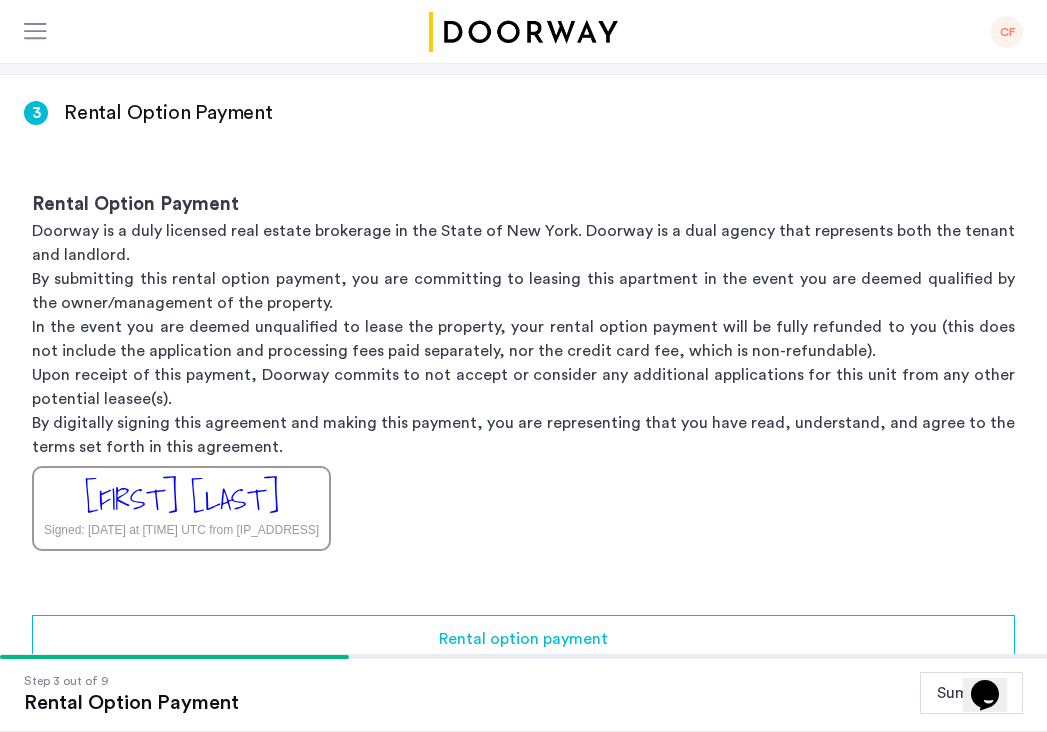 scroll, scrollTop: 375, scrollLeft: 0, axis: vertical 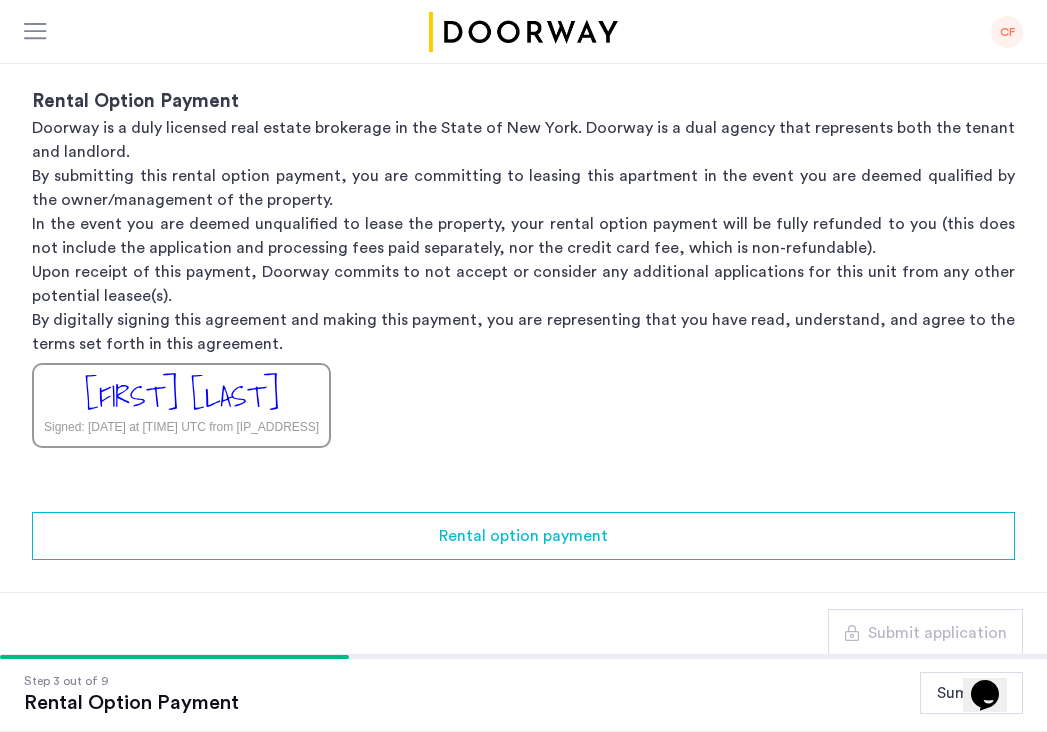 click on "Summary" 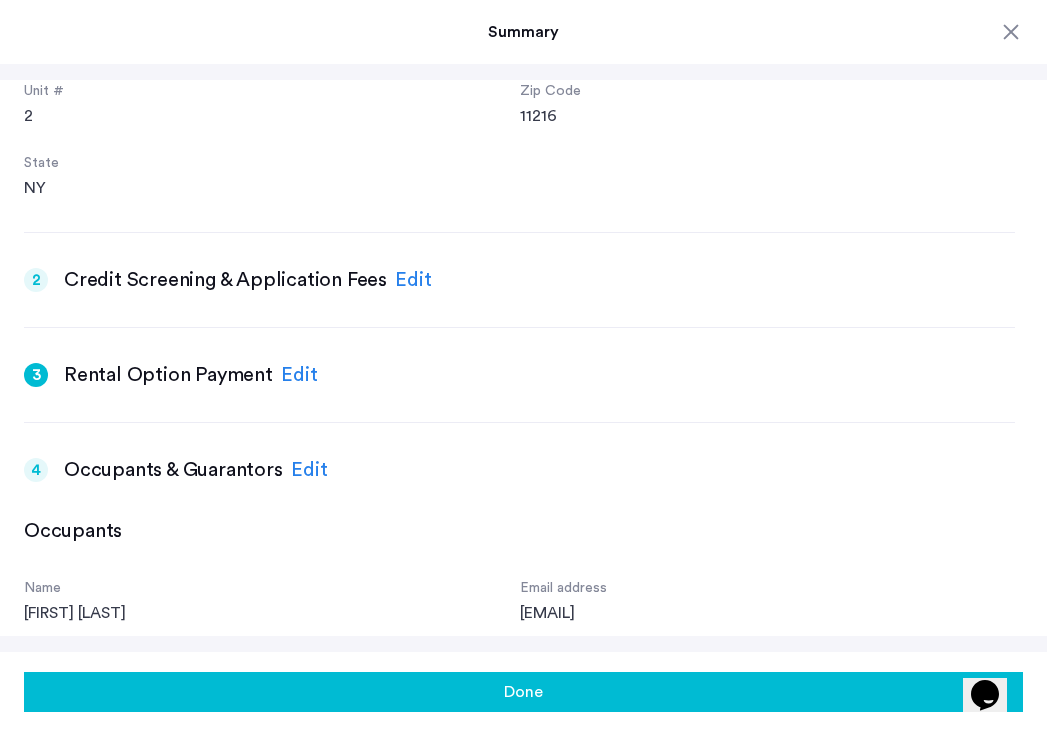 scroll, scrollTop: 477, scrollLeft: 0, axis: vertical 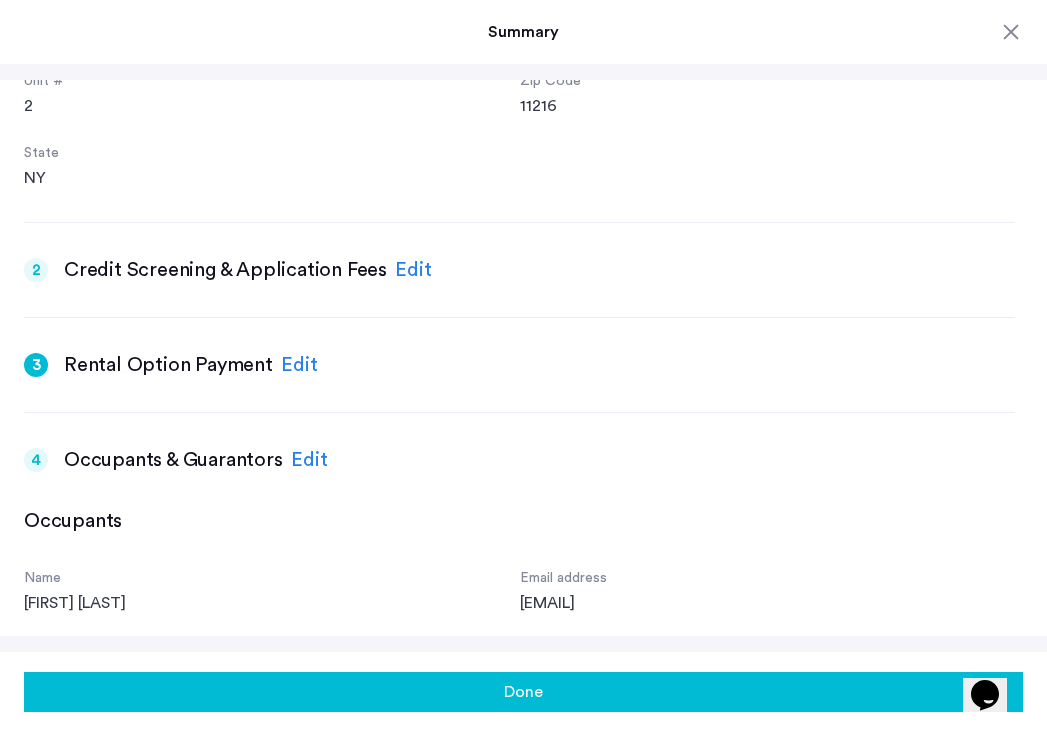 click on "Edit" at bounding box center [299, 365] 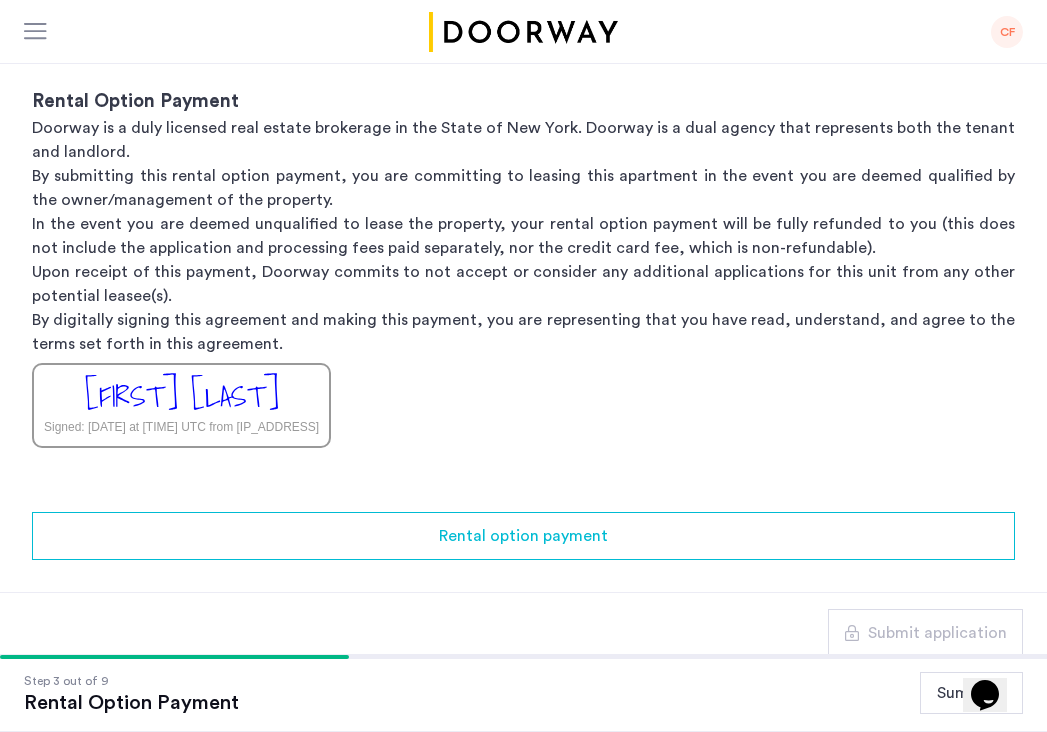 click on "[FIRST] [LAST]" 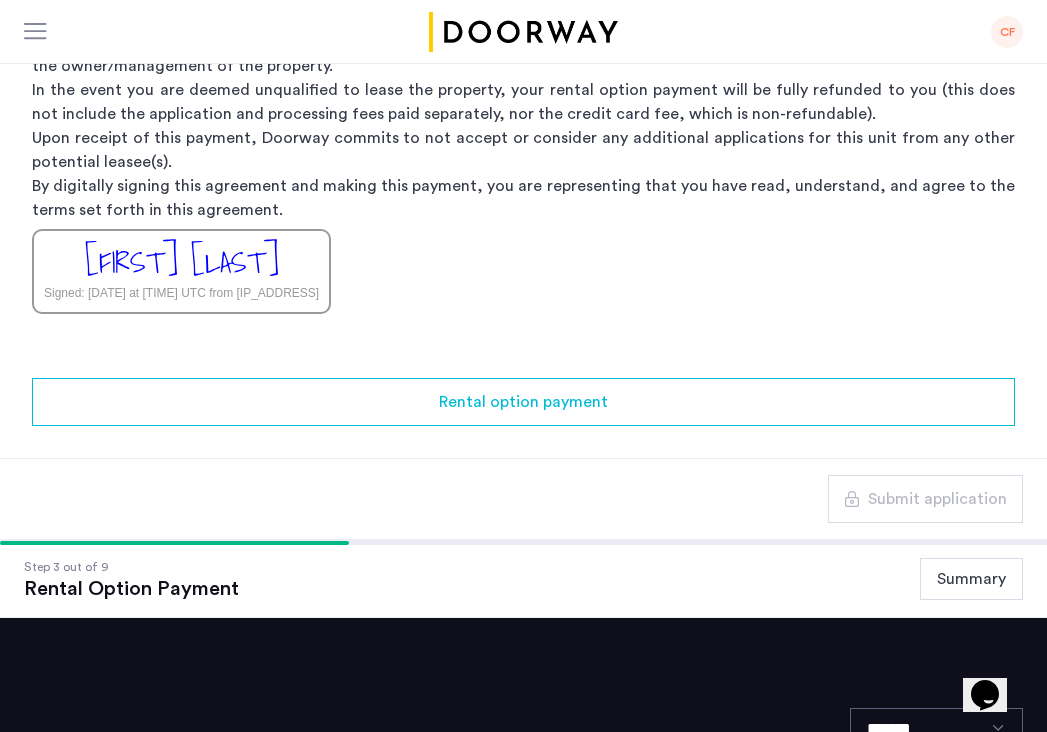 scroll, scrollTop: 518, scrollLeft: 0, axis: vertical 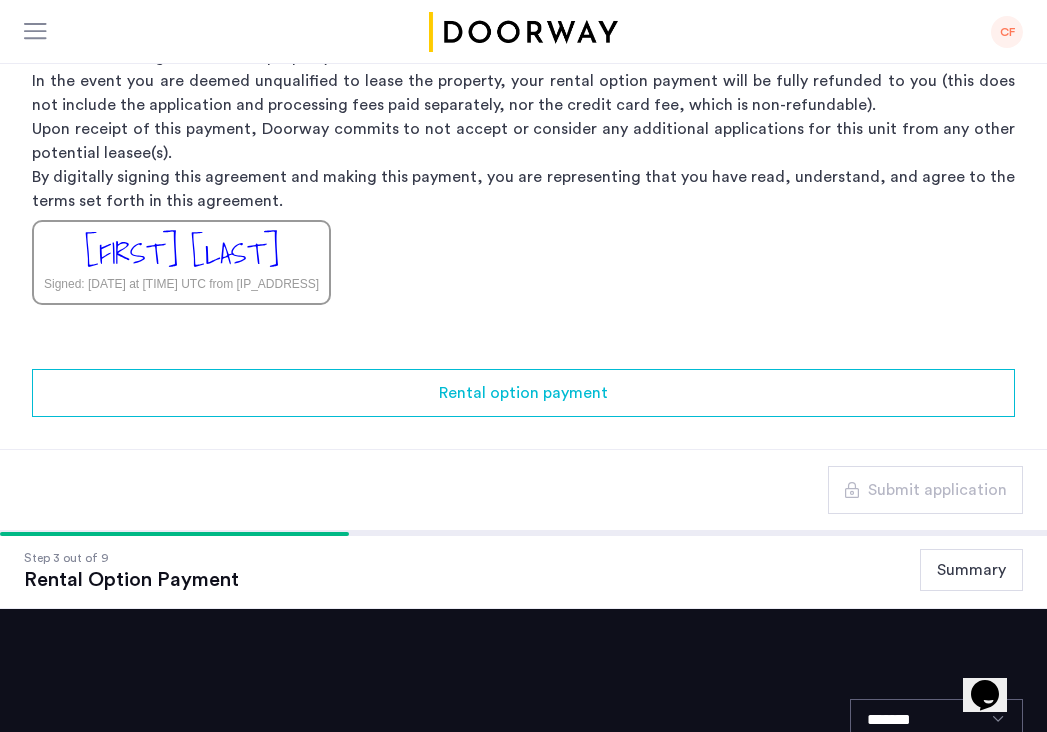 click on "Summary" 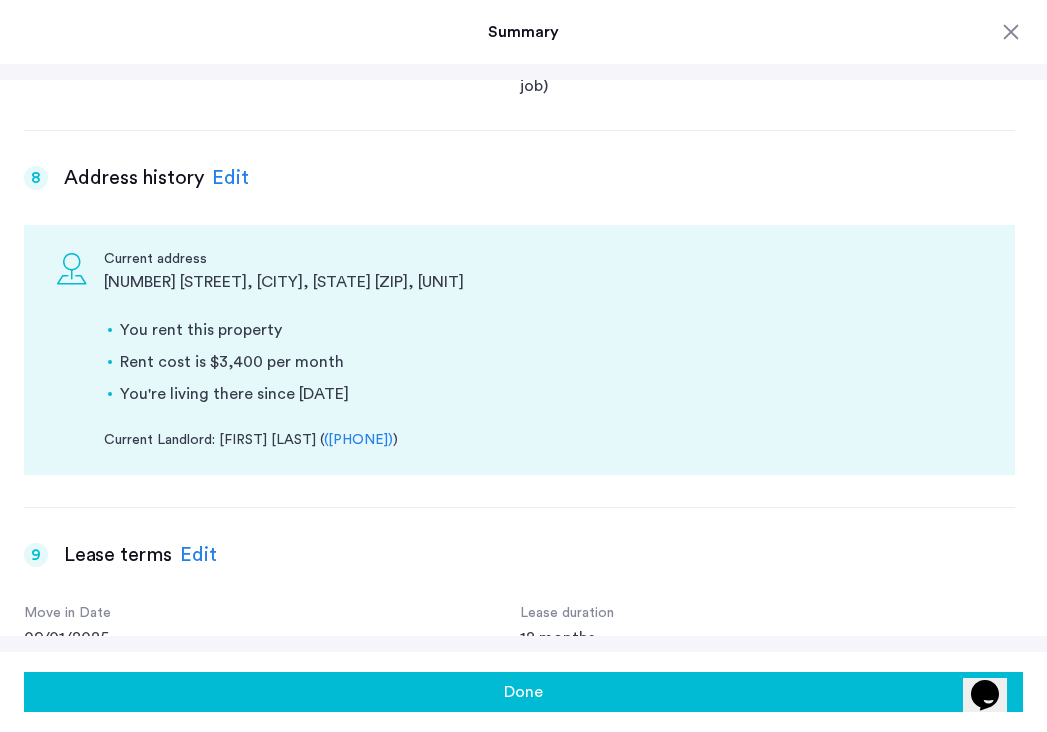 scroll, scrollTop: 2452, scrollLeft: 0, axis: vertical 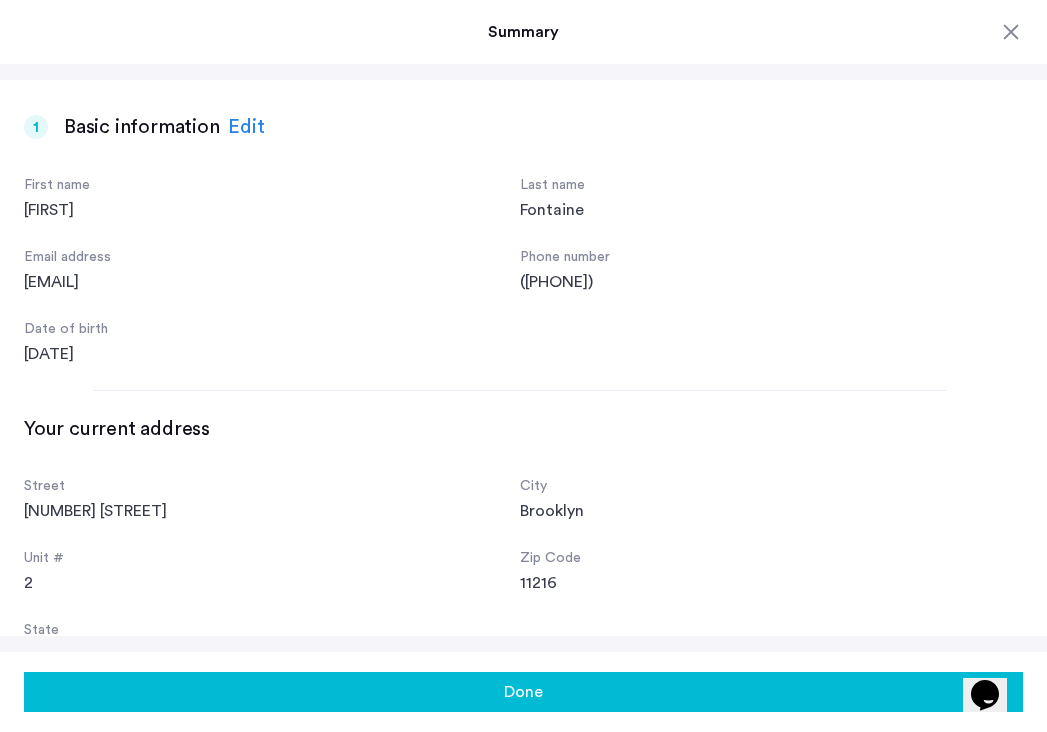 click on "Done" 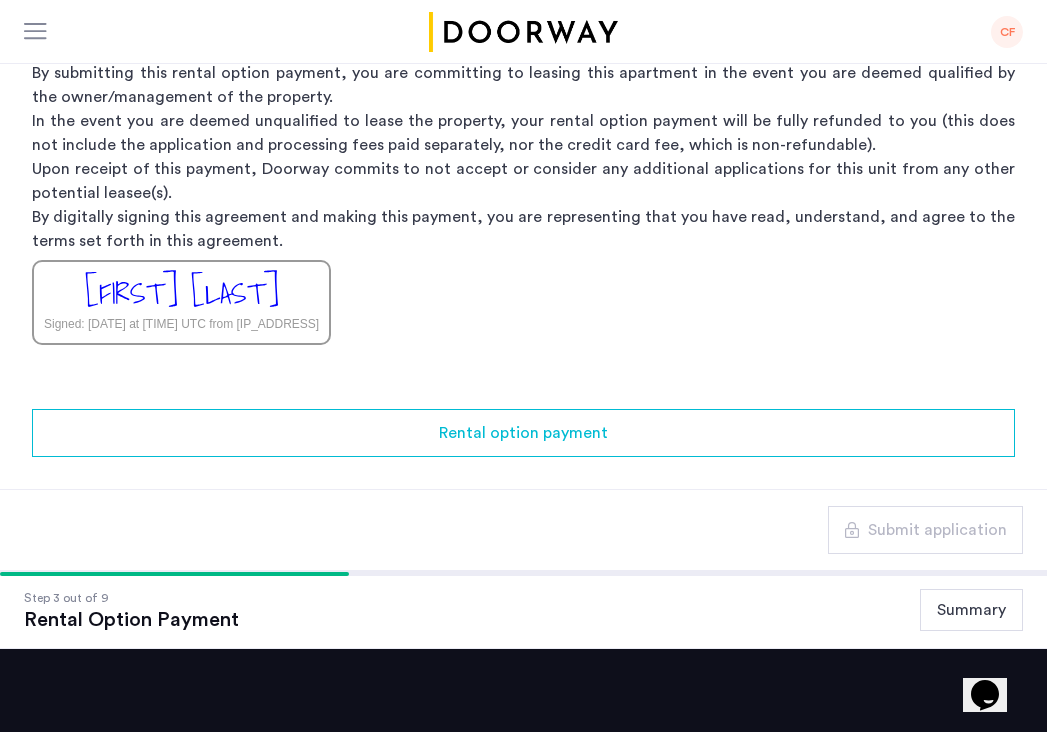 scroll, scrollTop: 671, scrollLeft: 0, axis: vertical 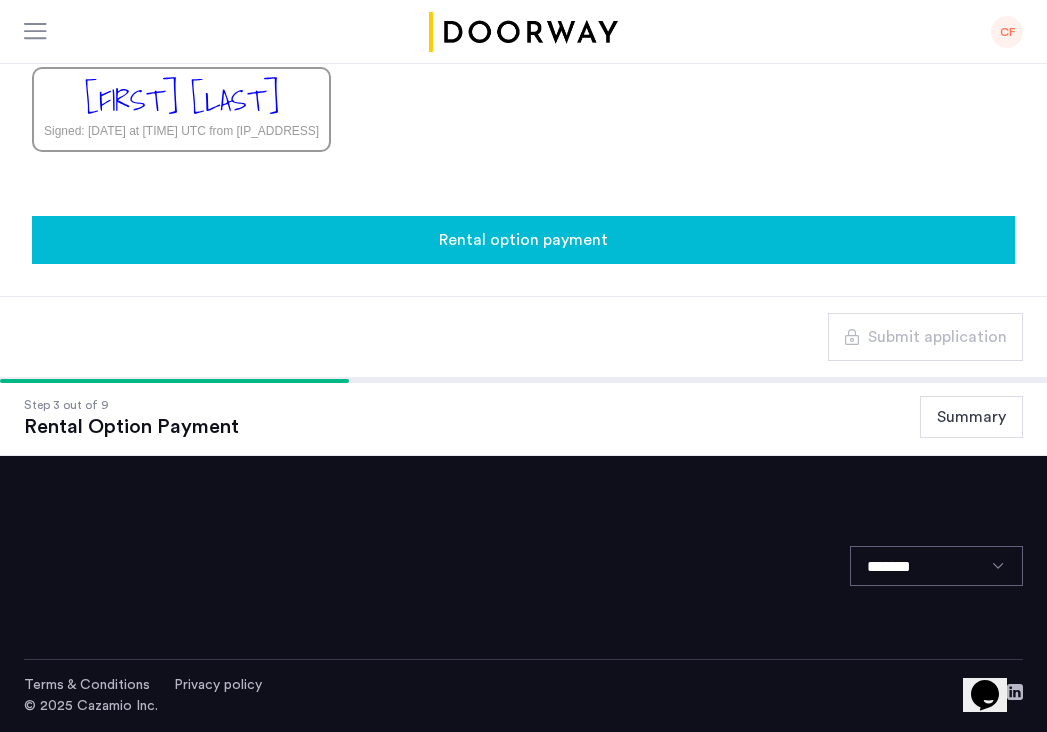 click on "Rental option payment" 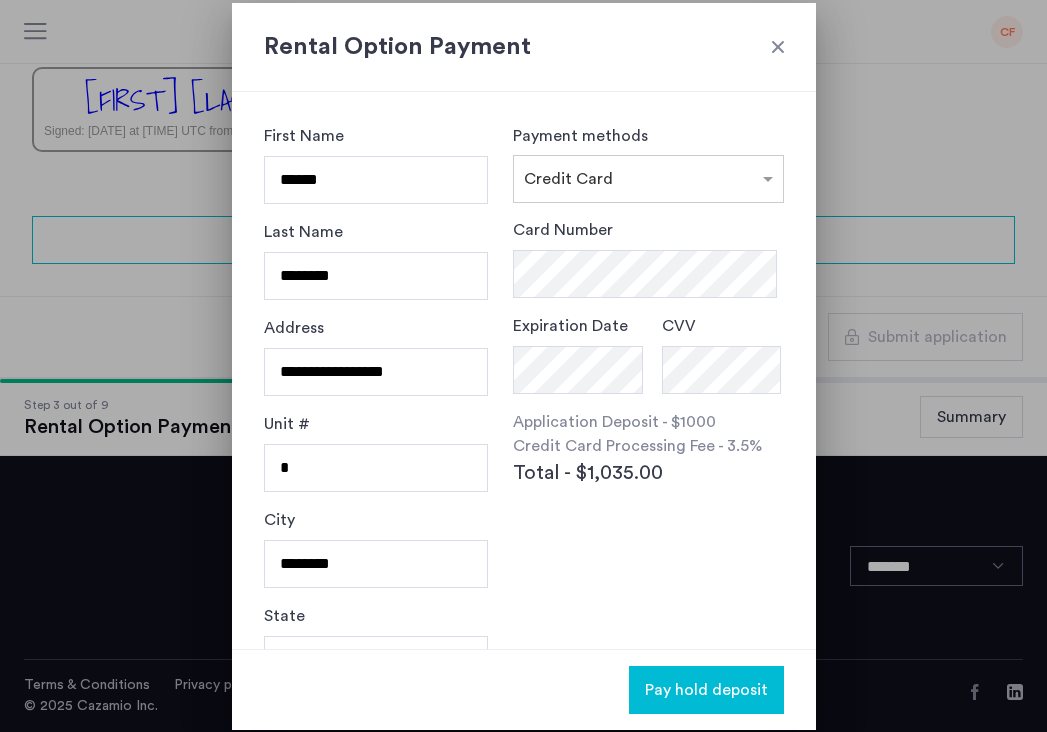 click at bounding box center (778, 47) 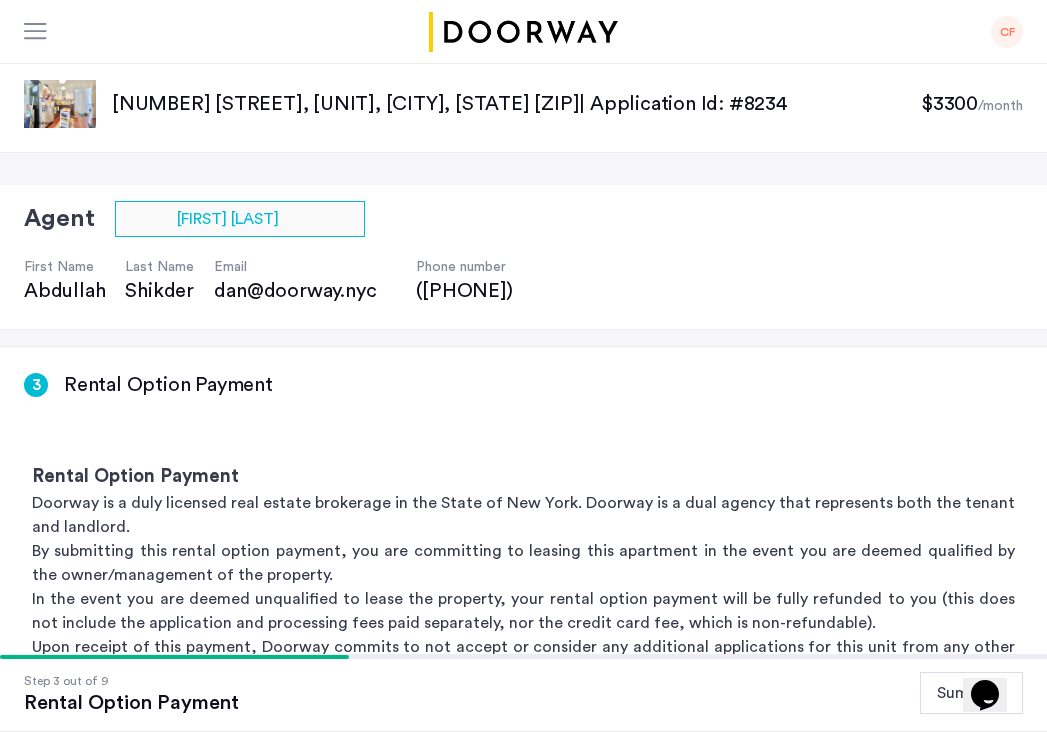 scroll, scrollTop: 671, scrollLeft: 0, axis: vertical 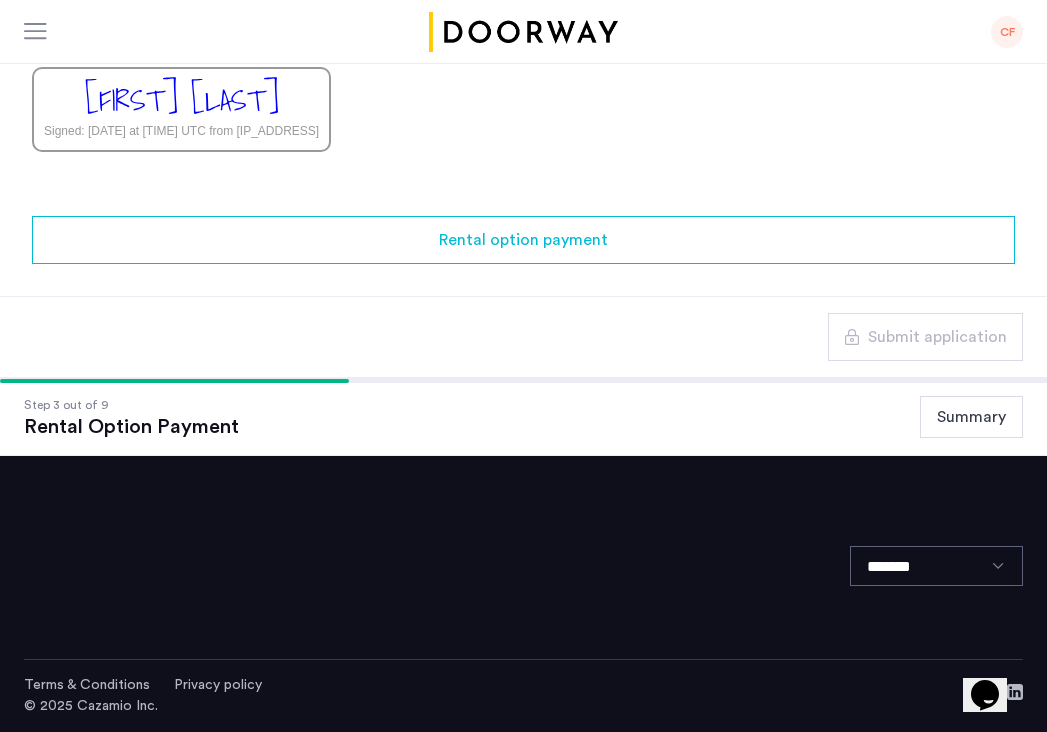 click on "Summary" 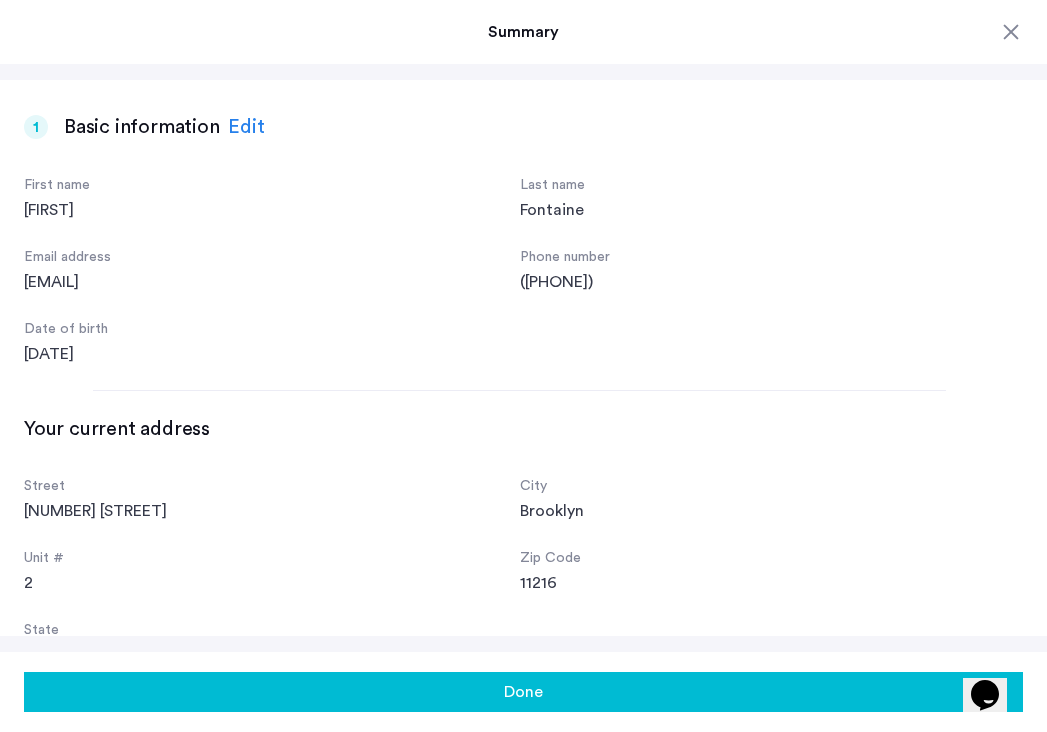 scroll, scrollTop: 513, scrollLeft: 0, axis: vertical 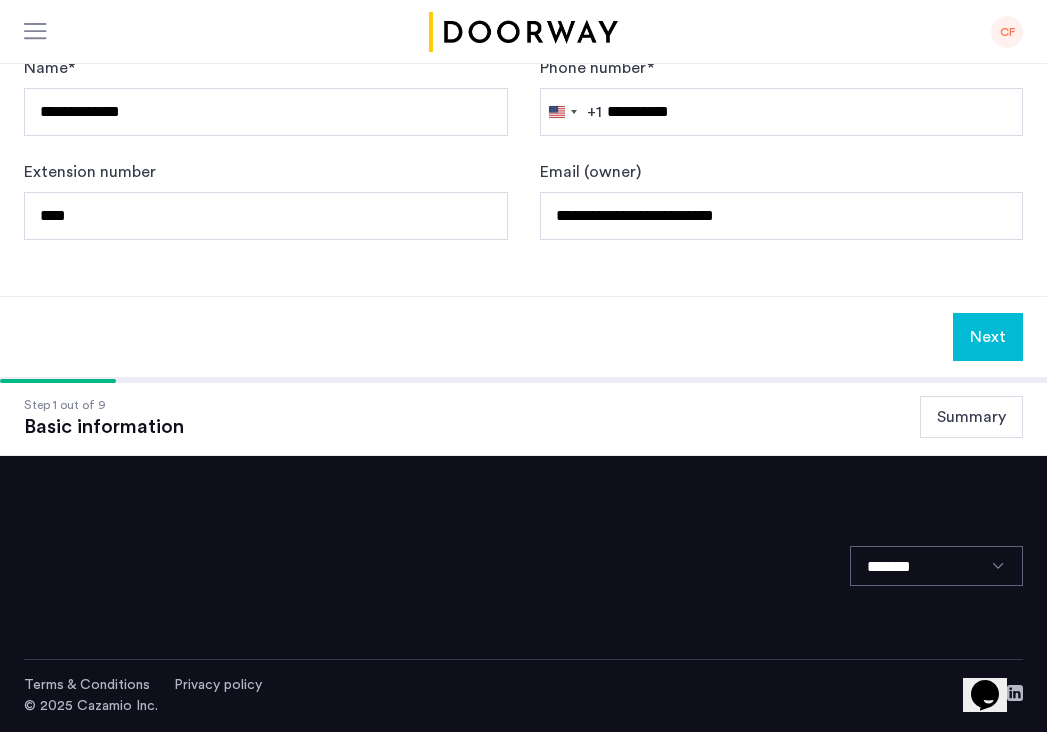 click on "Next" 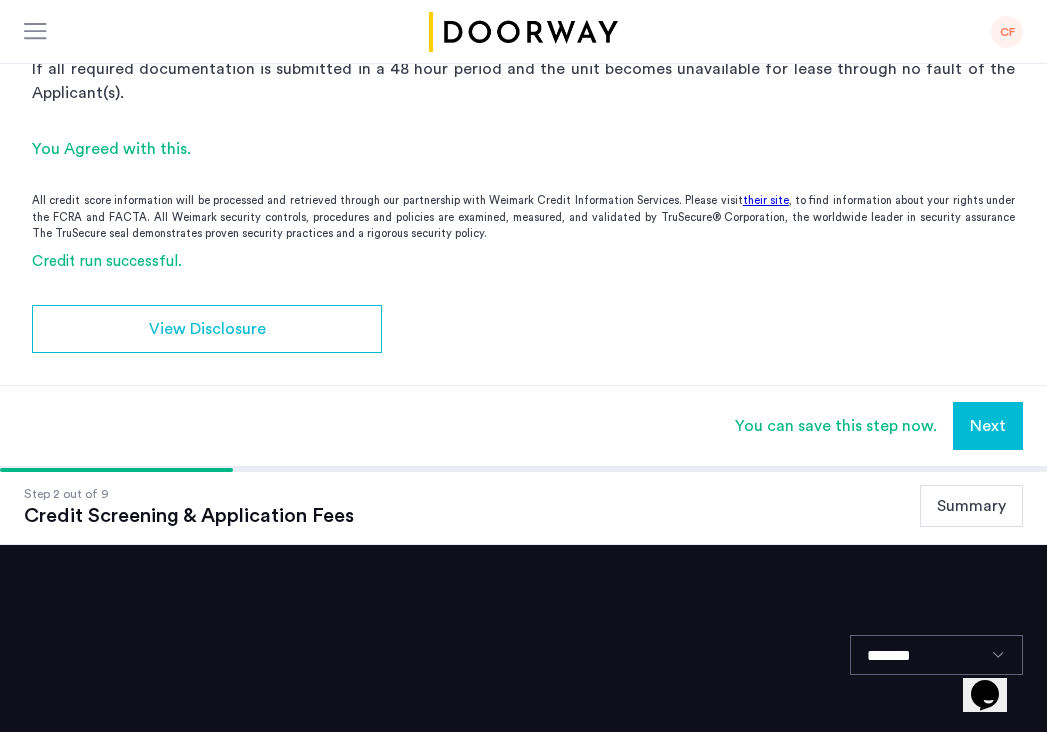 scroll, scrollTop: 456, scrollLeft: 0, axis: vertical 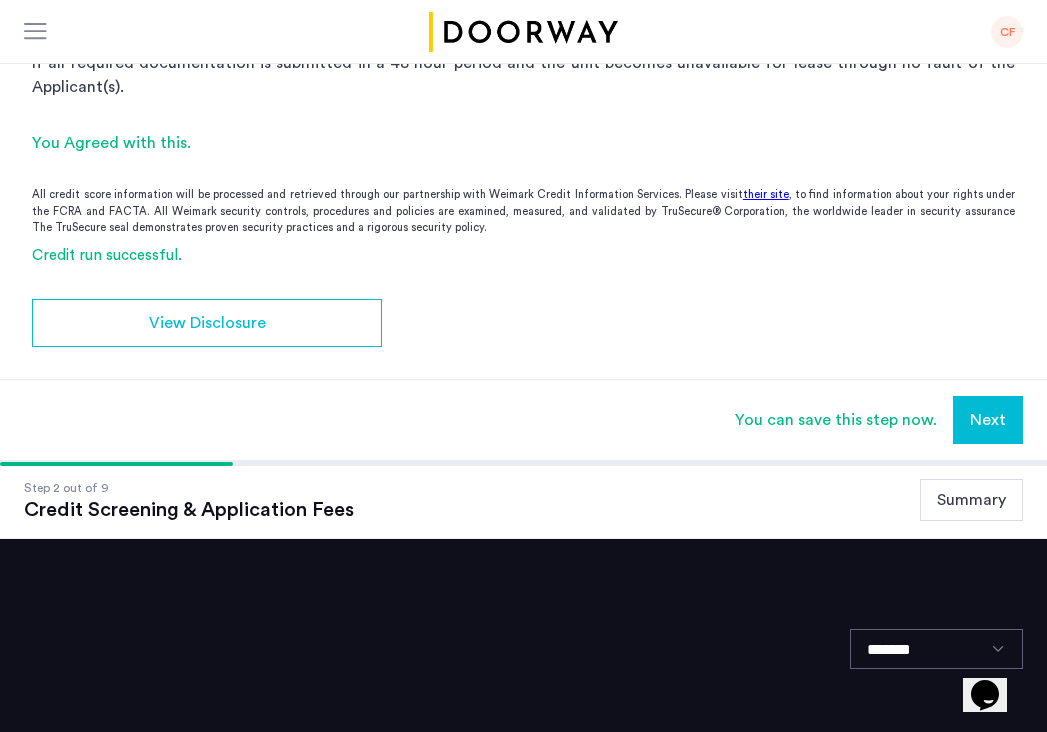 click on "Next" at bounding box center [988, 420] 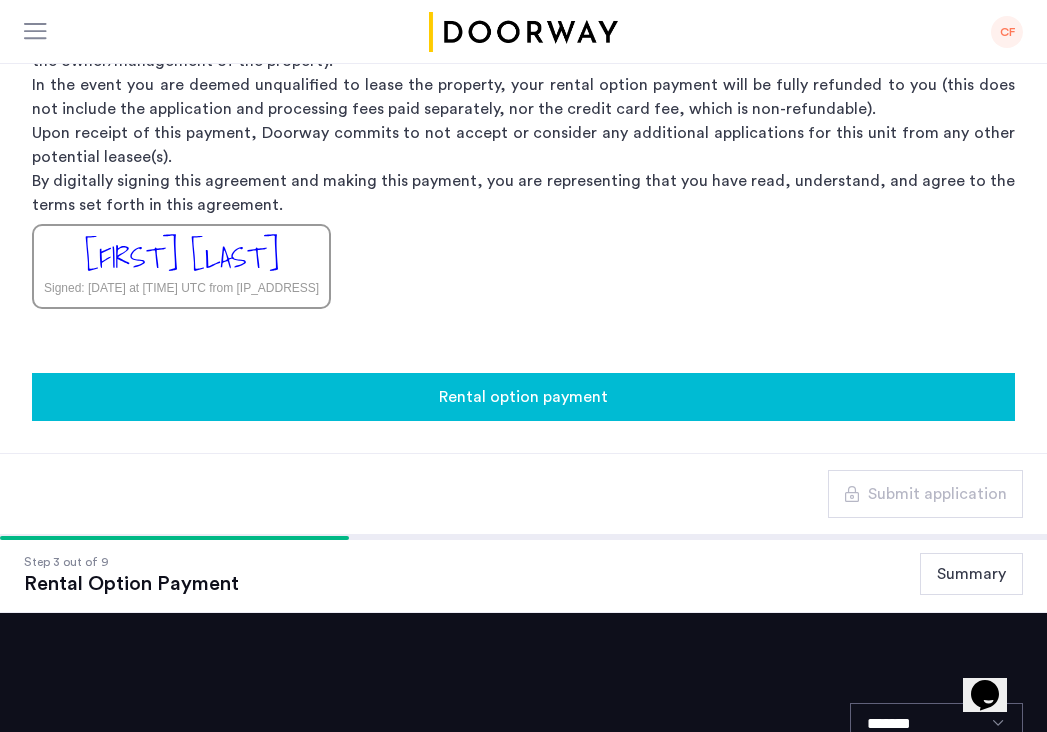 scroll, scrollTop: 622, scrollLeft: 0, axis: vertical 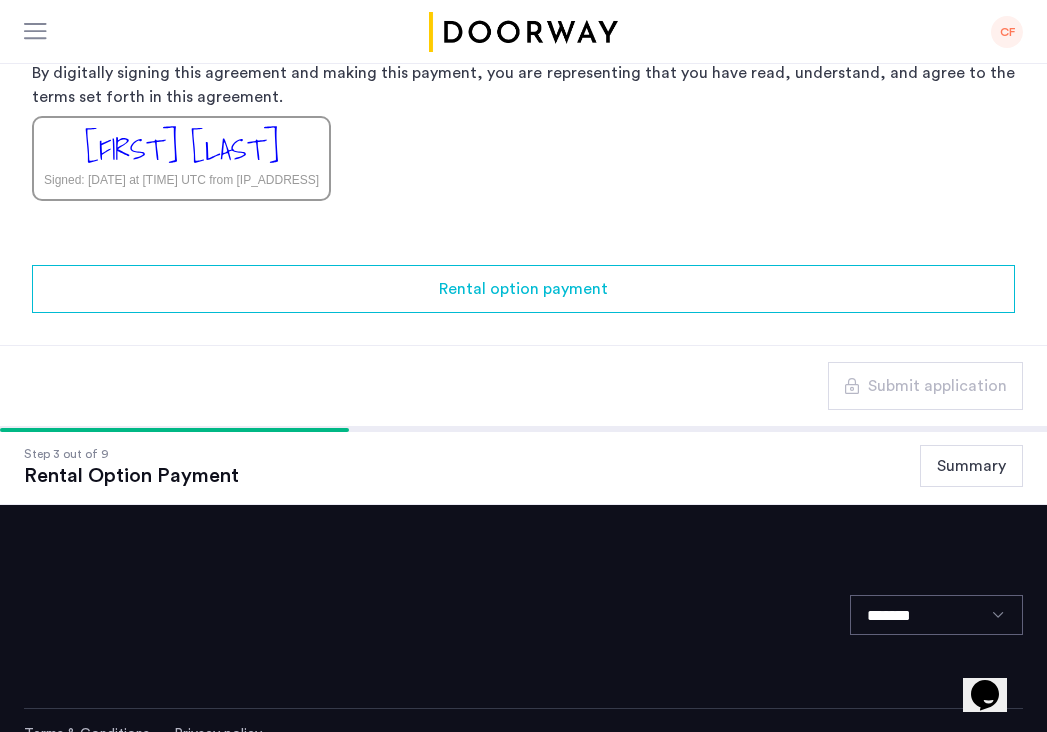 click on "Summary" 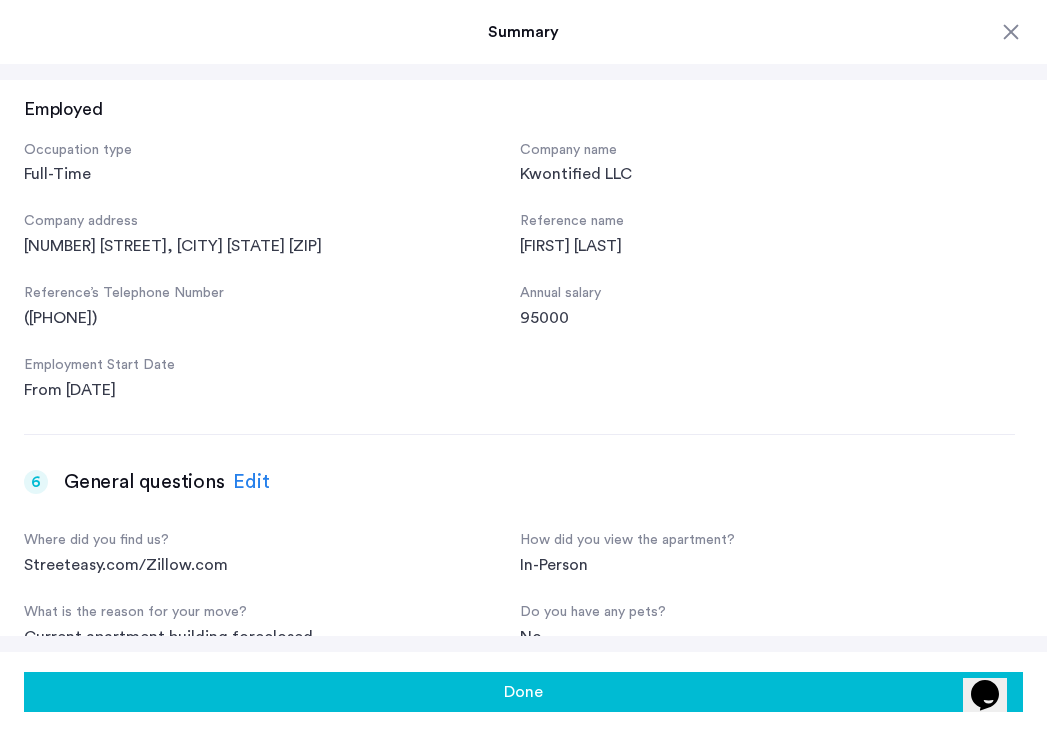 scroll, scrollTop: 1311, scrollLeft: 0, axis: vertical 